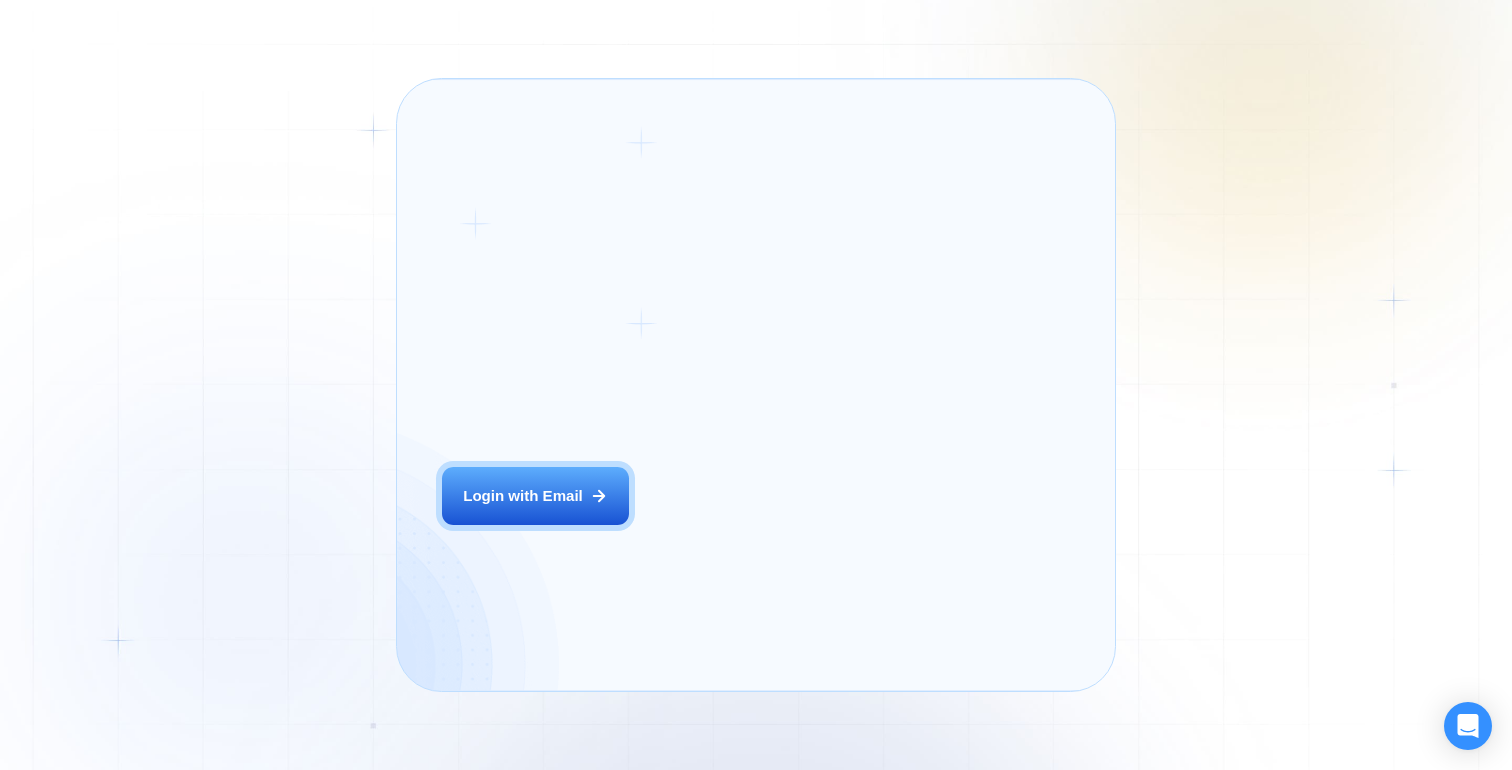 scroll, scrollTop: 0, scrollLeft: 0, axis: both 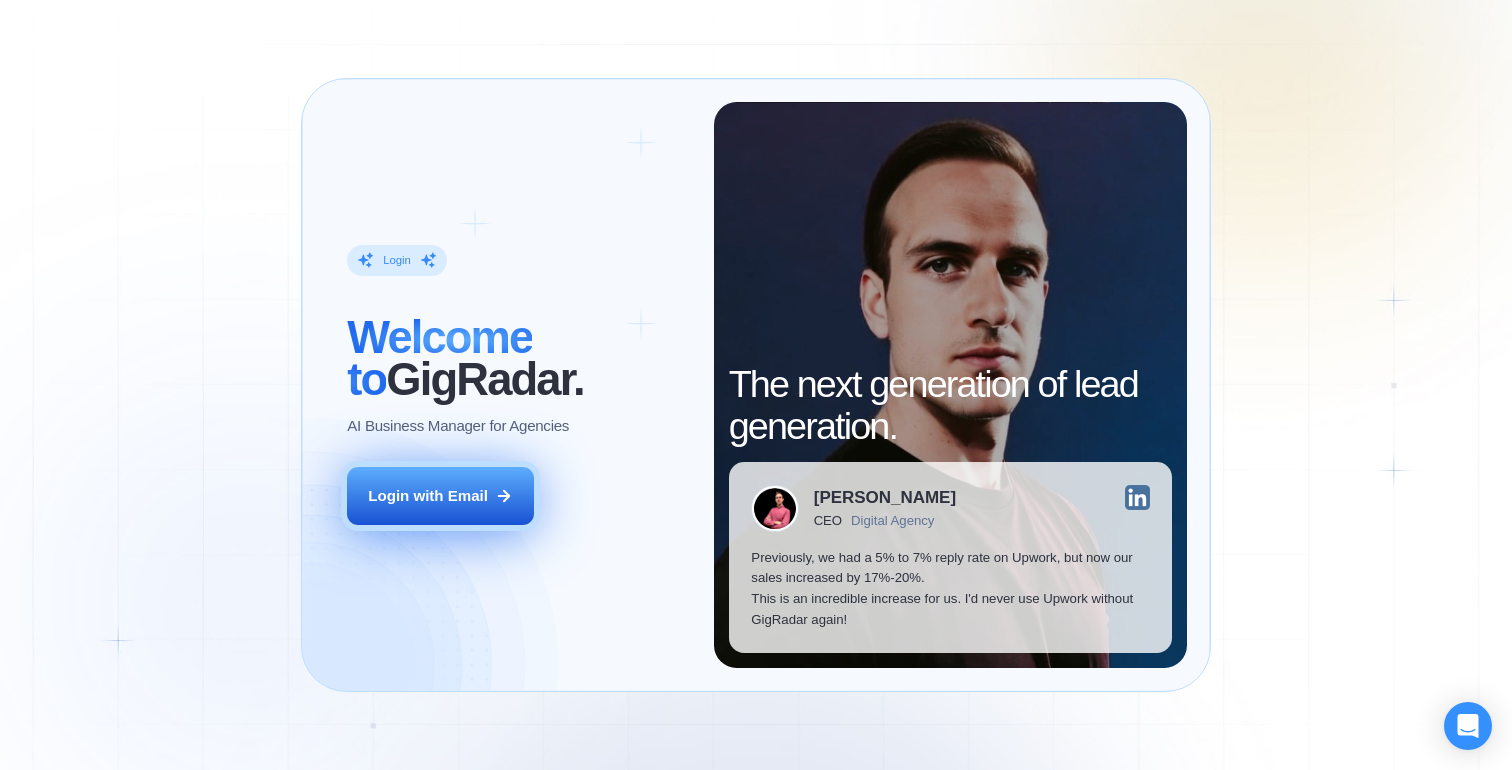 click on "Login with Email" at bounding box center (428, 496) 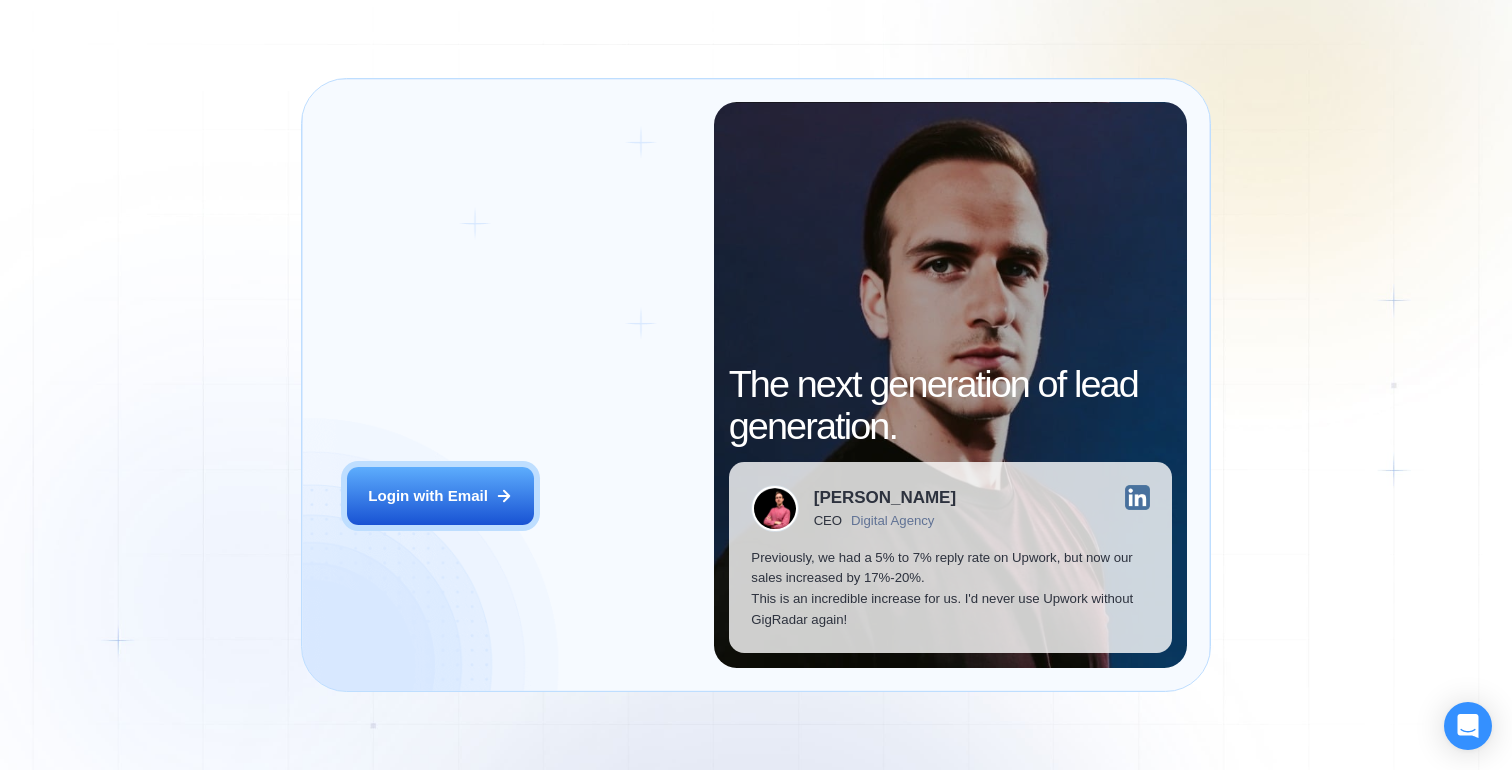 scroll, scrollTop: 0, scrollLeft: 0, axis: both 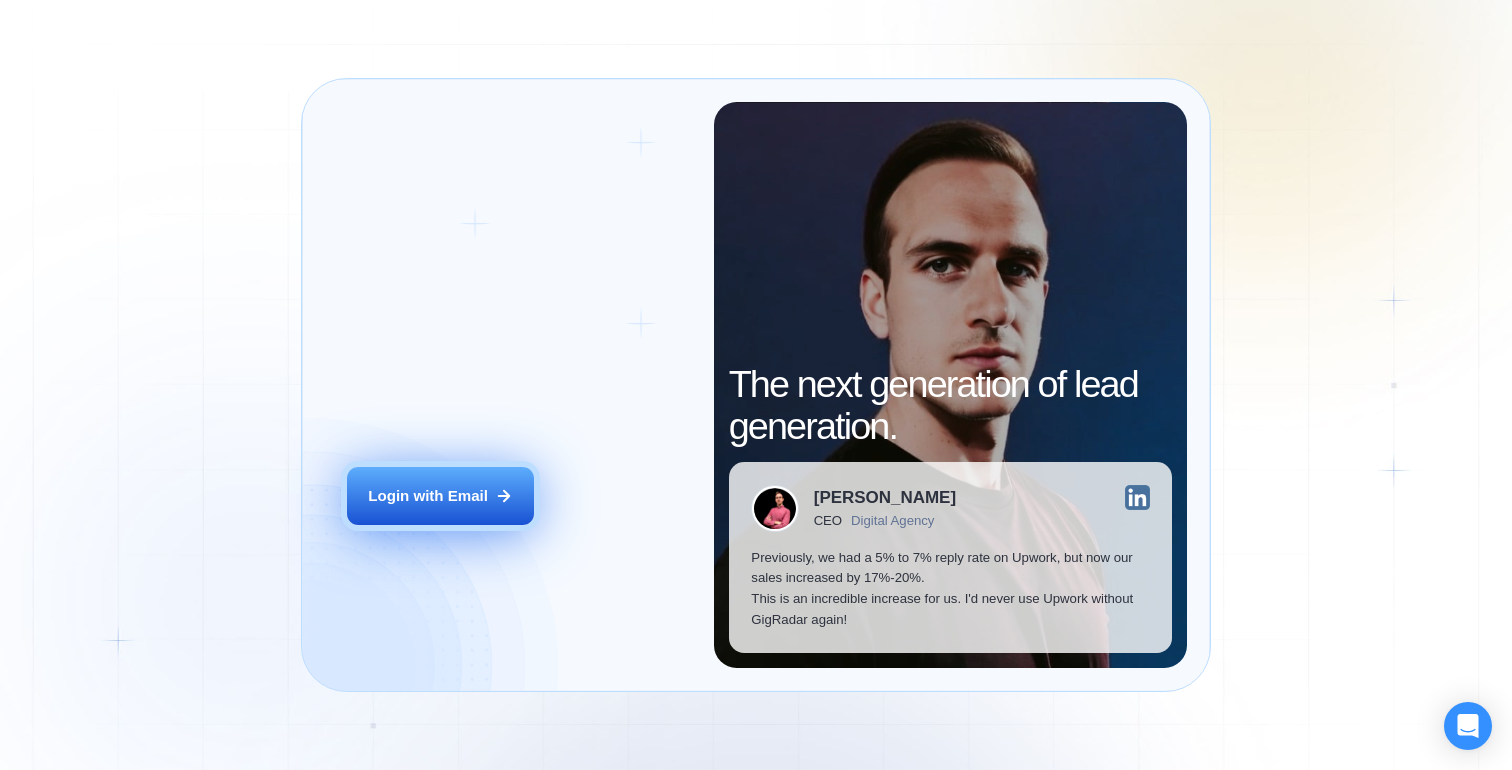 click on "Login with Email" at bounding box center (428, 496) 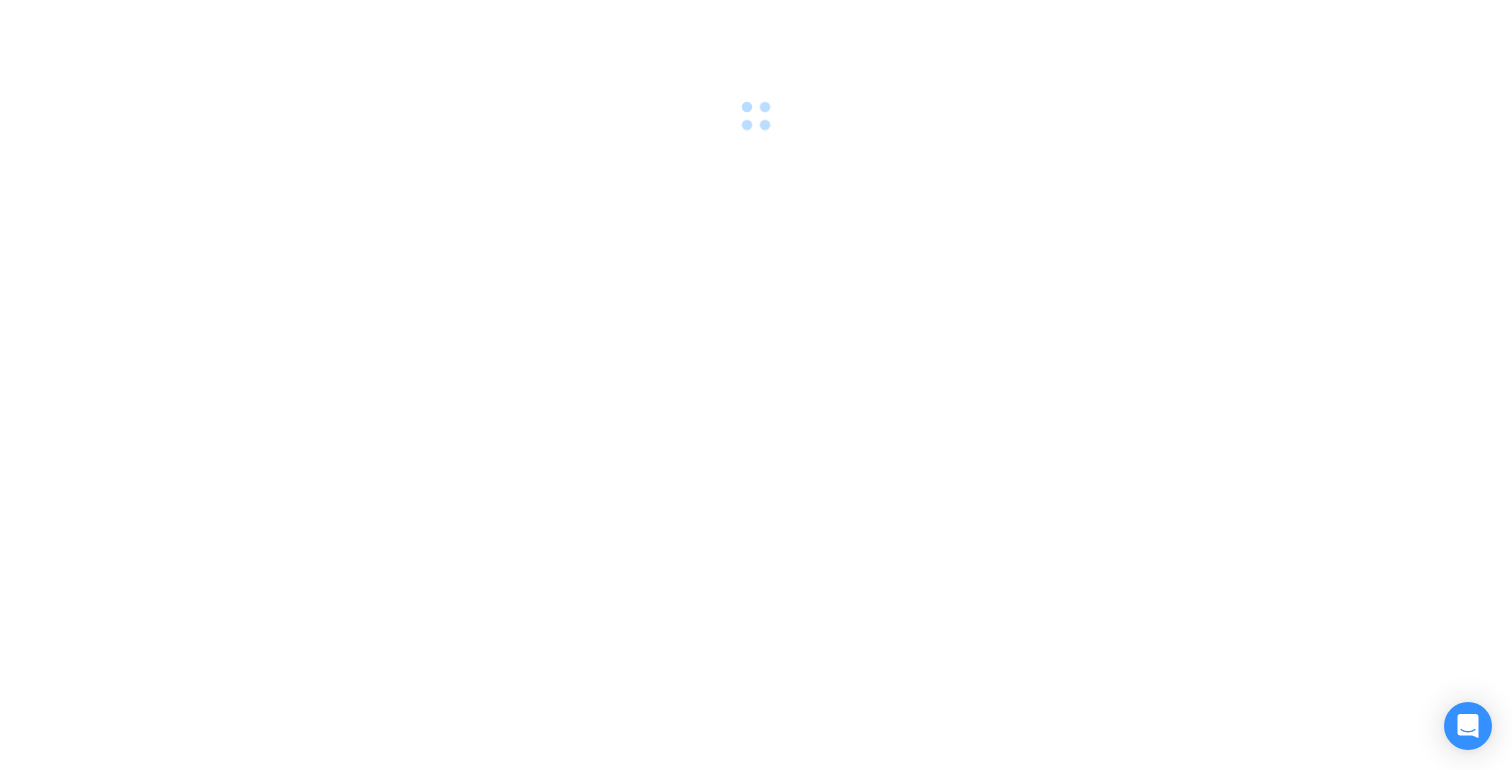 scroll, scrollTop: 0, scrollLeft: 0, axis: both 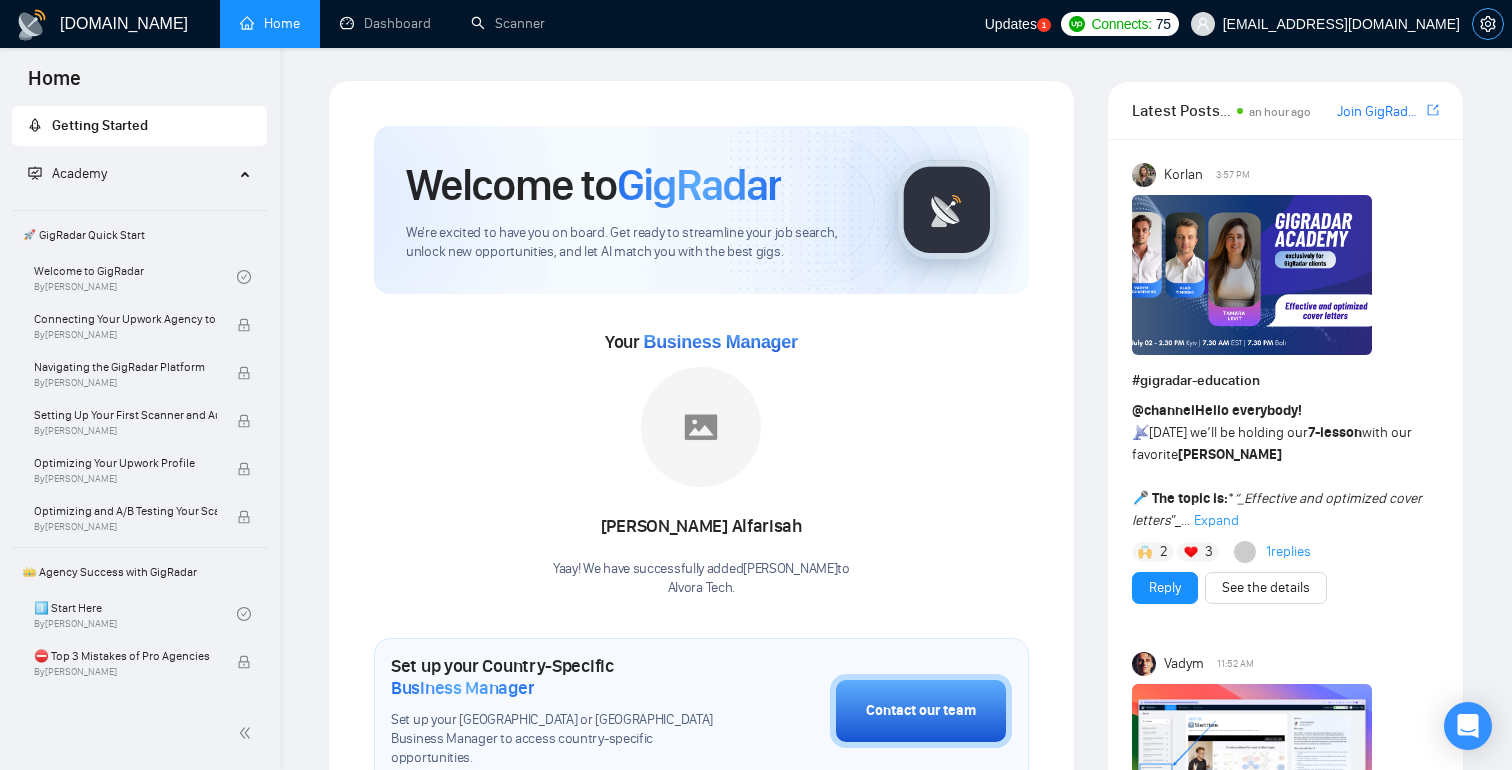 click 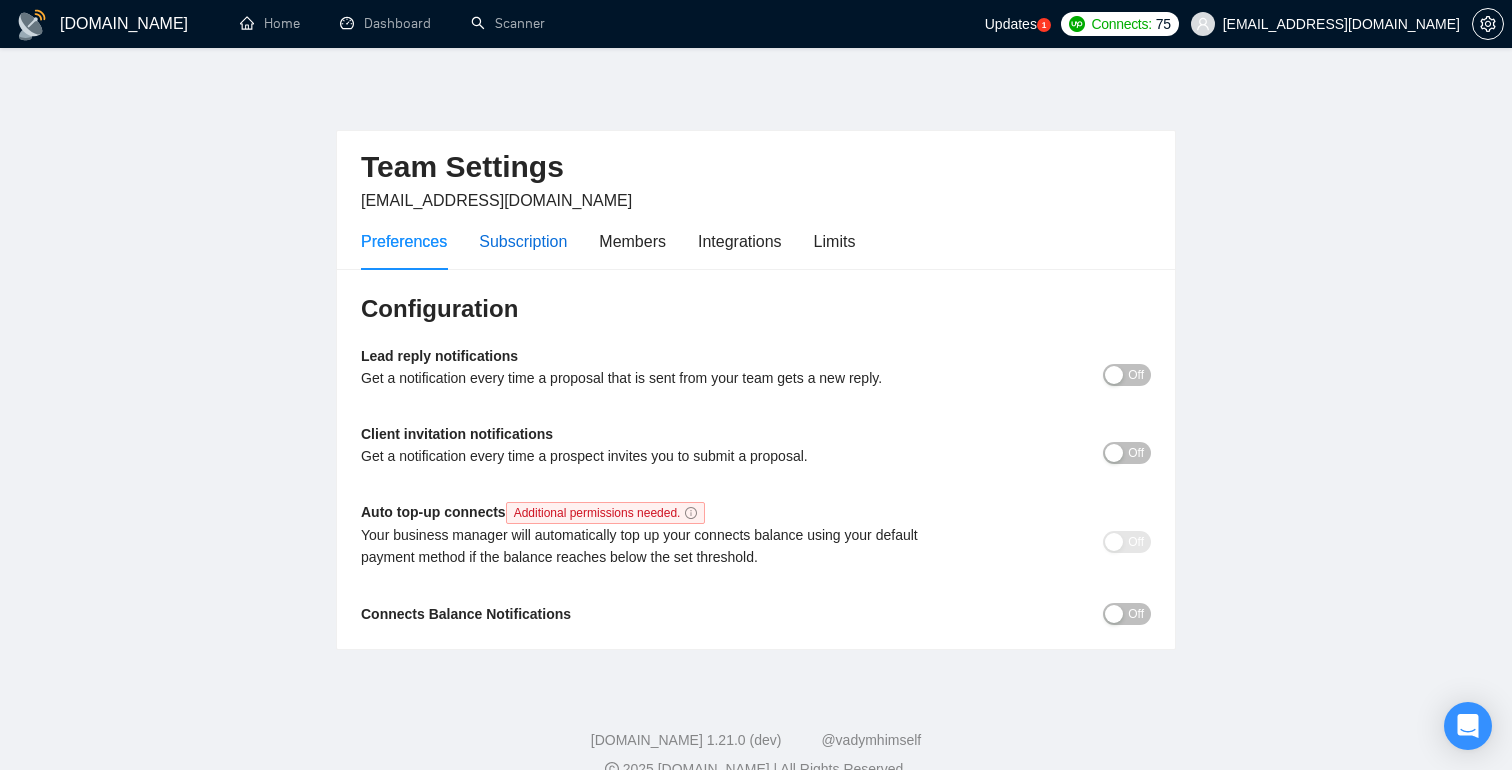 click on "Subscription" at bounding box center (523, 241) 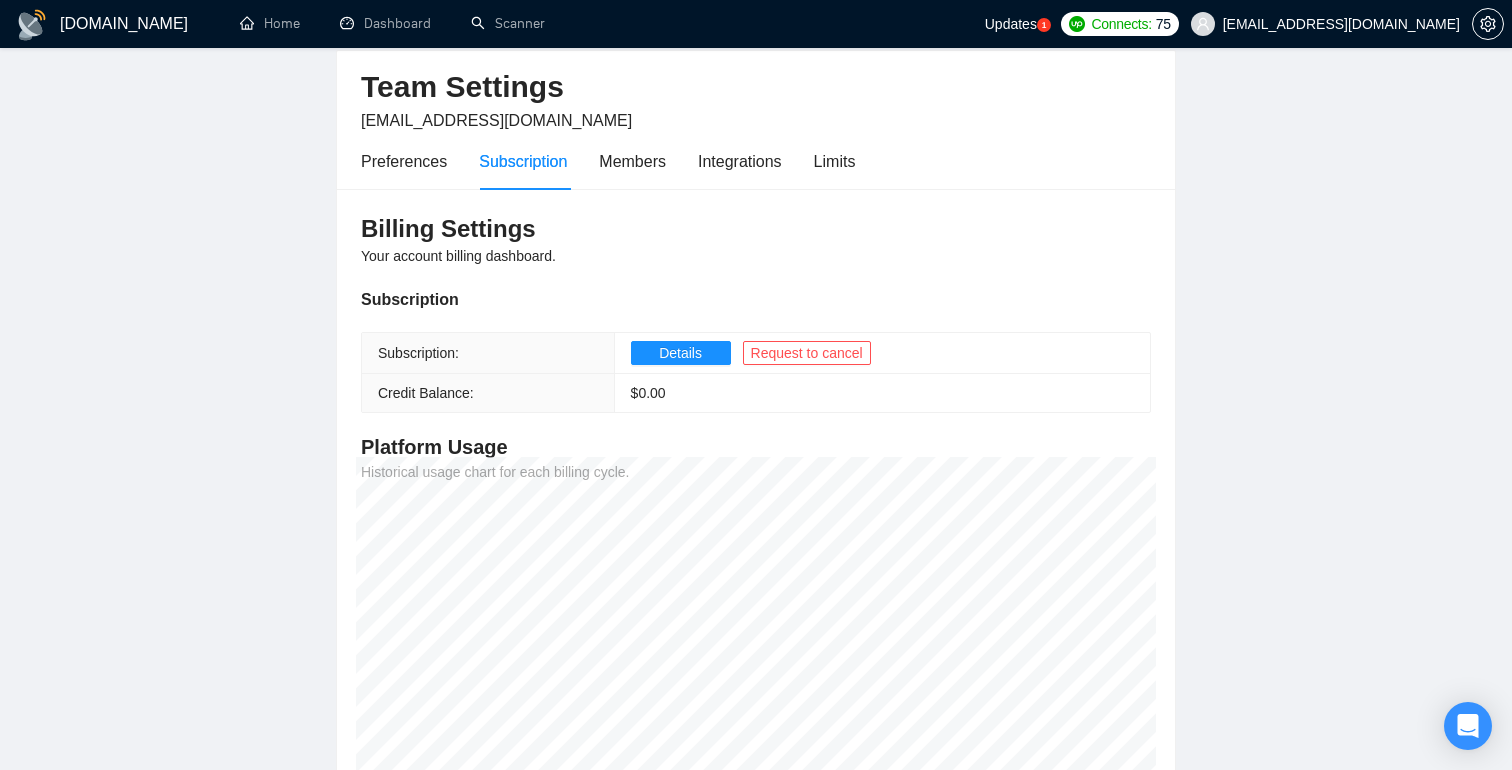scroll, scrollTop: 90, scrollLeft: 0, axis: vertical 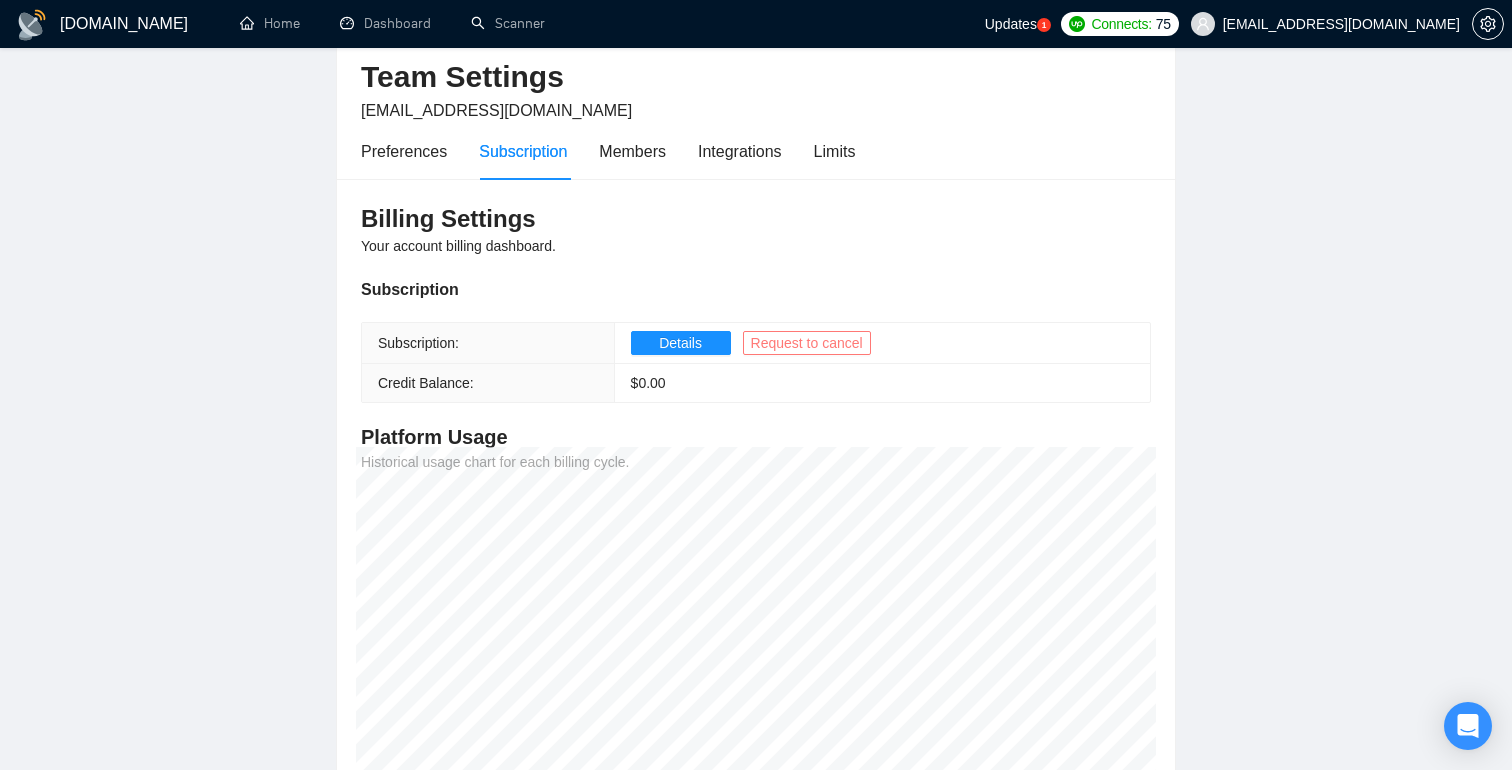 click on "Request to cancel" at bounding box center [807, 343] 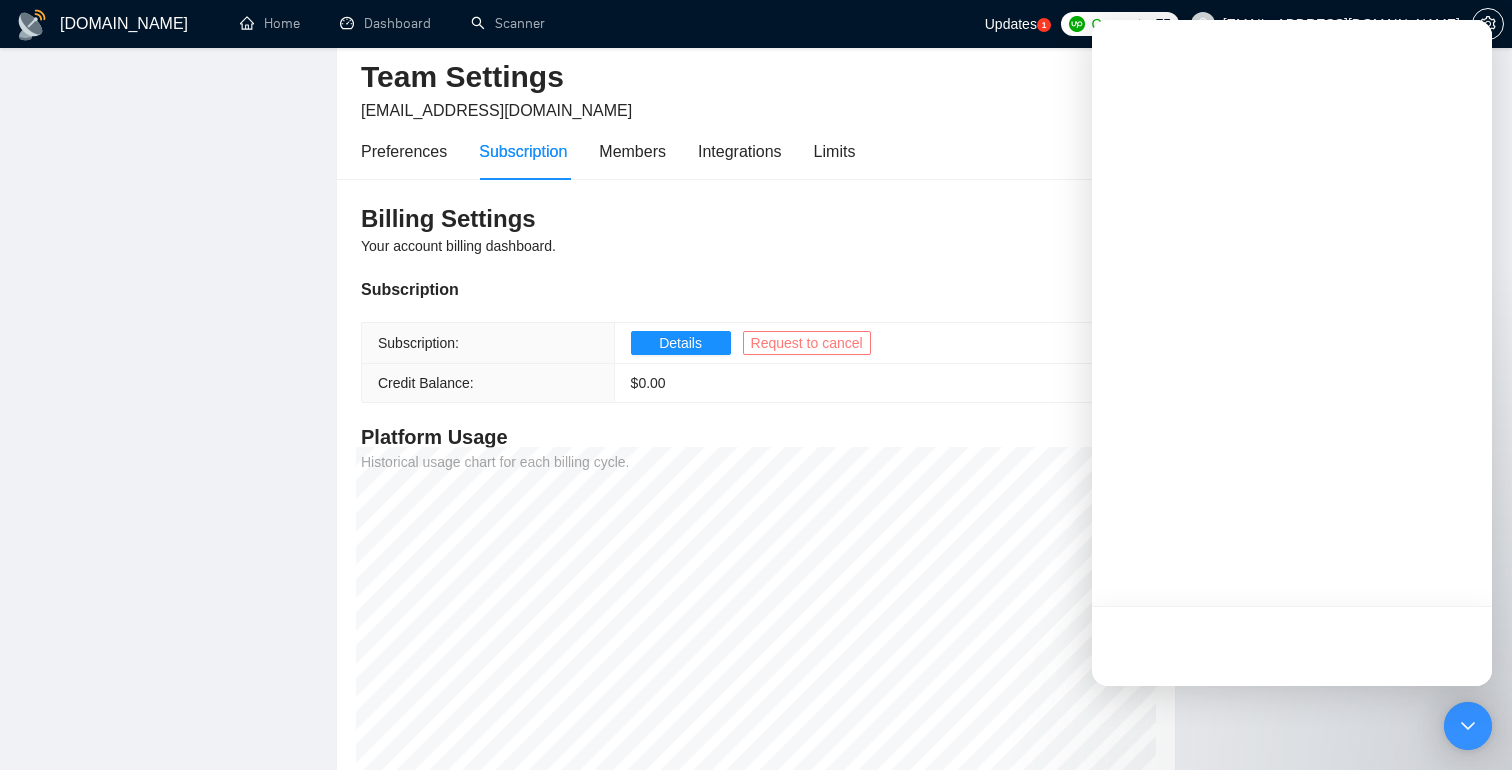 scroll, scrollTop: 0, scrollLeft: 0, axis: both 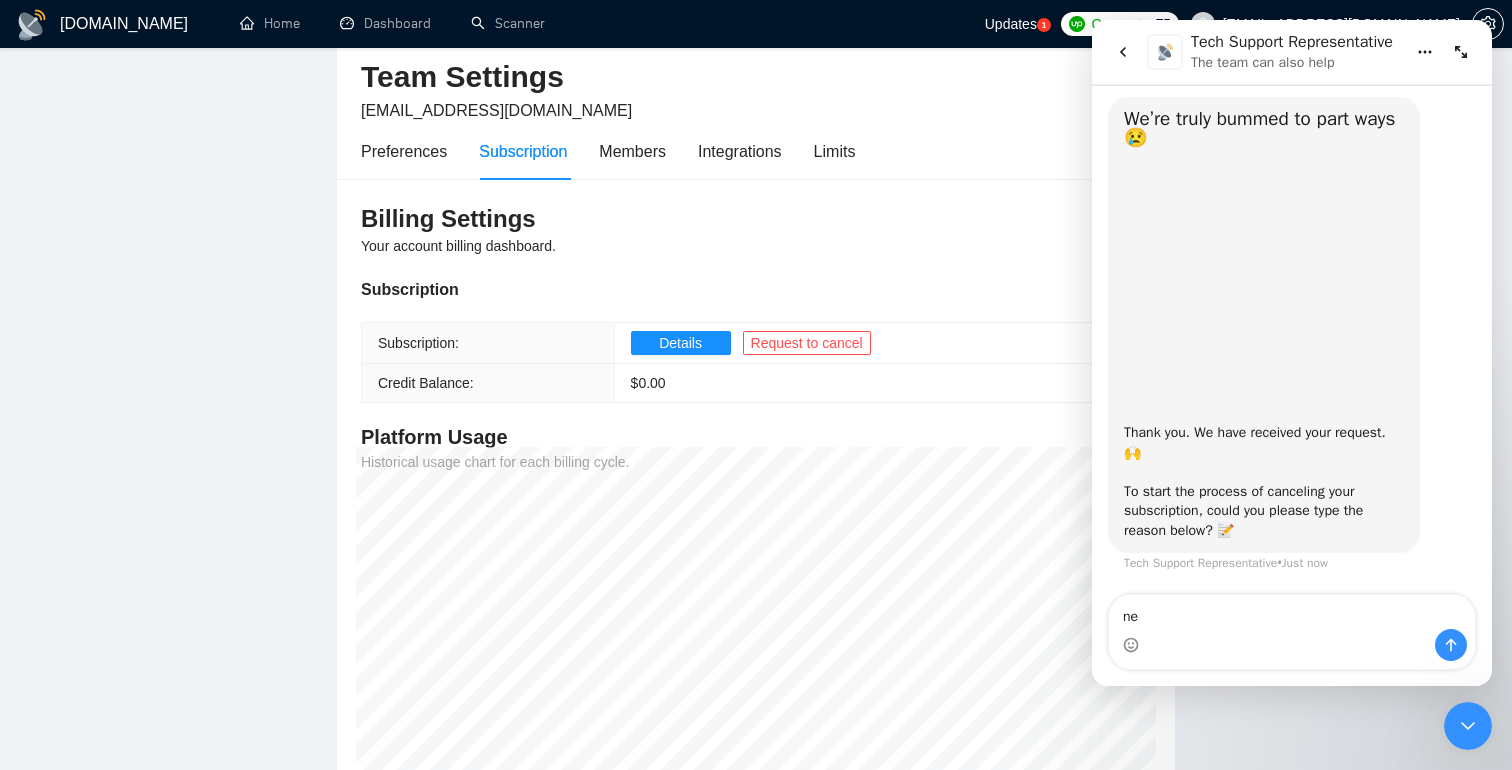 type on "n" 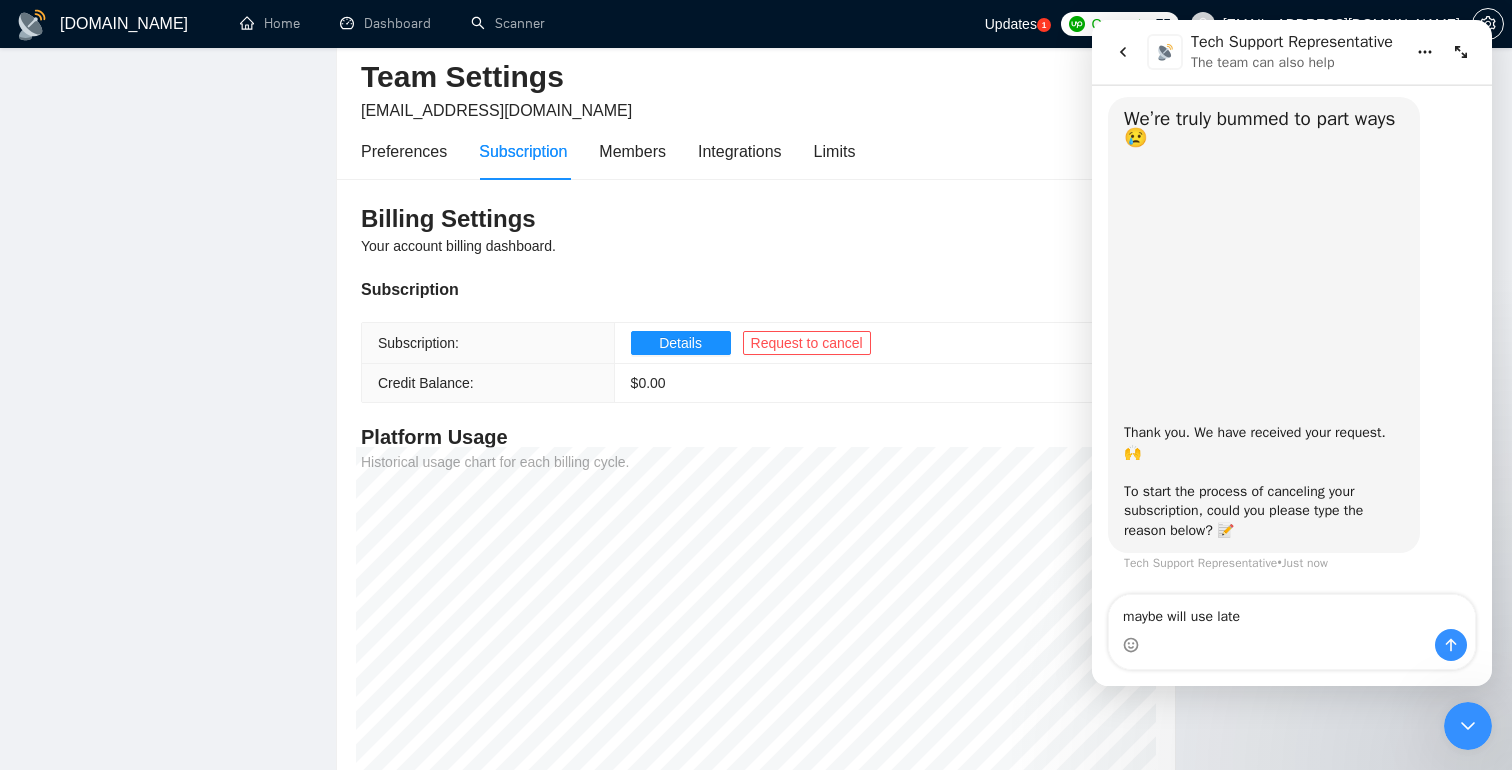 type on "maybe will use later" 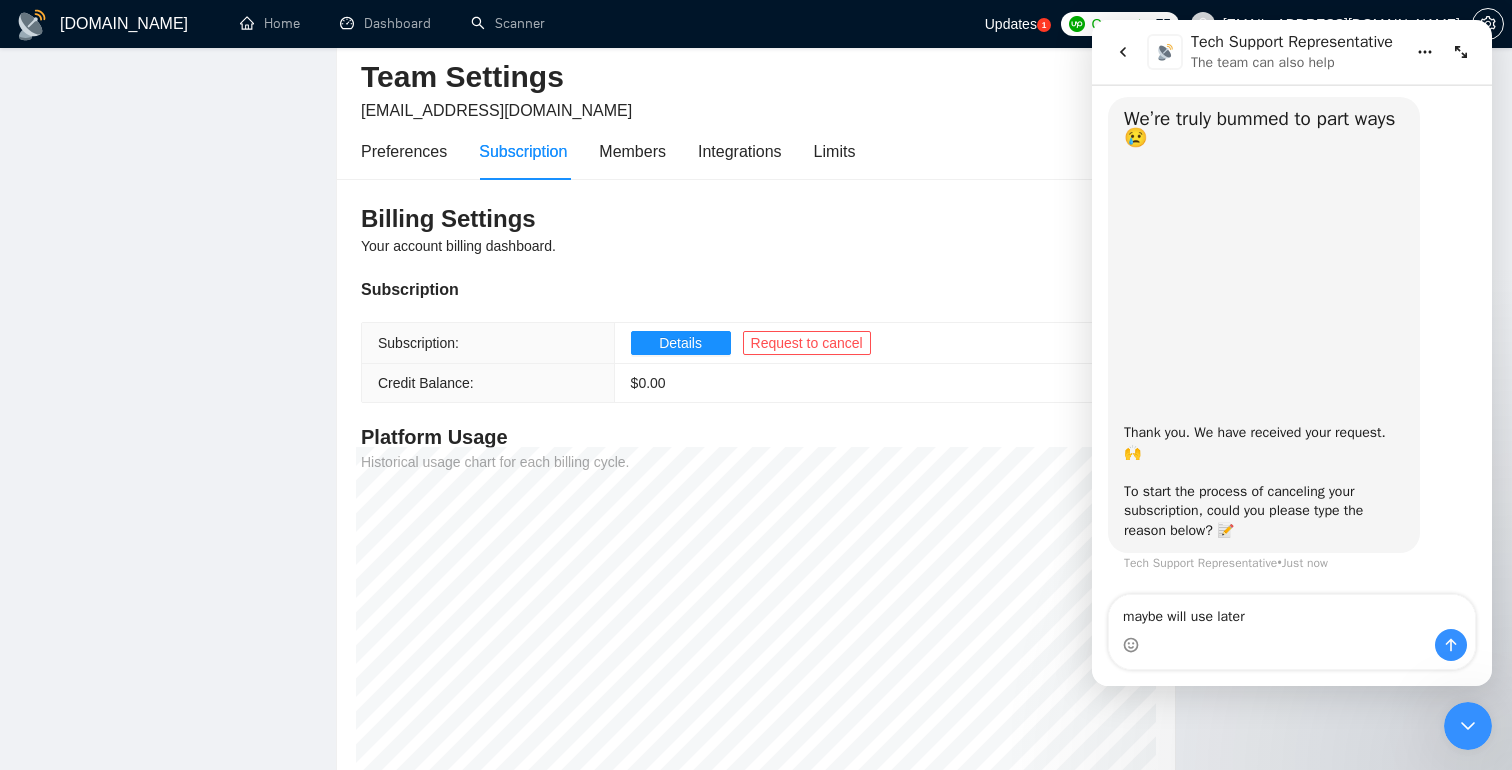 type 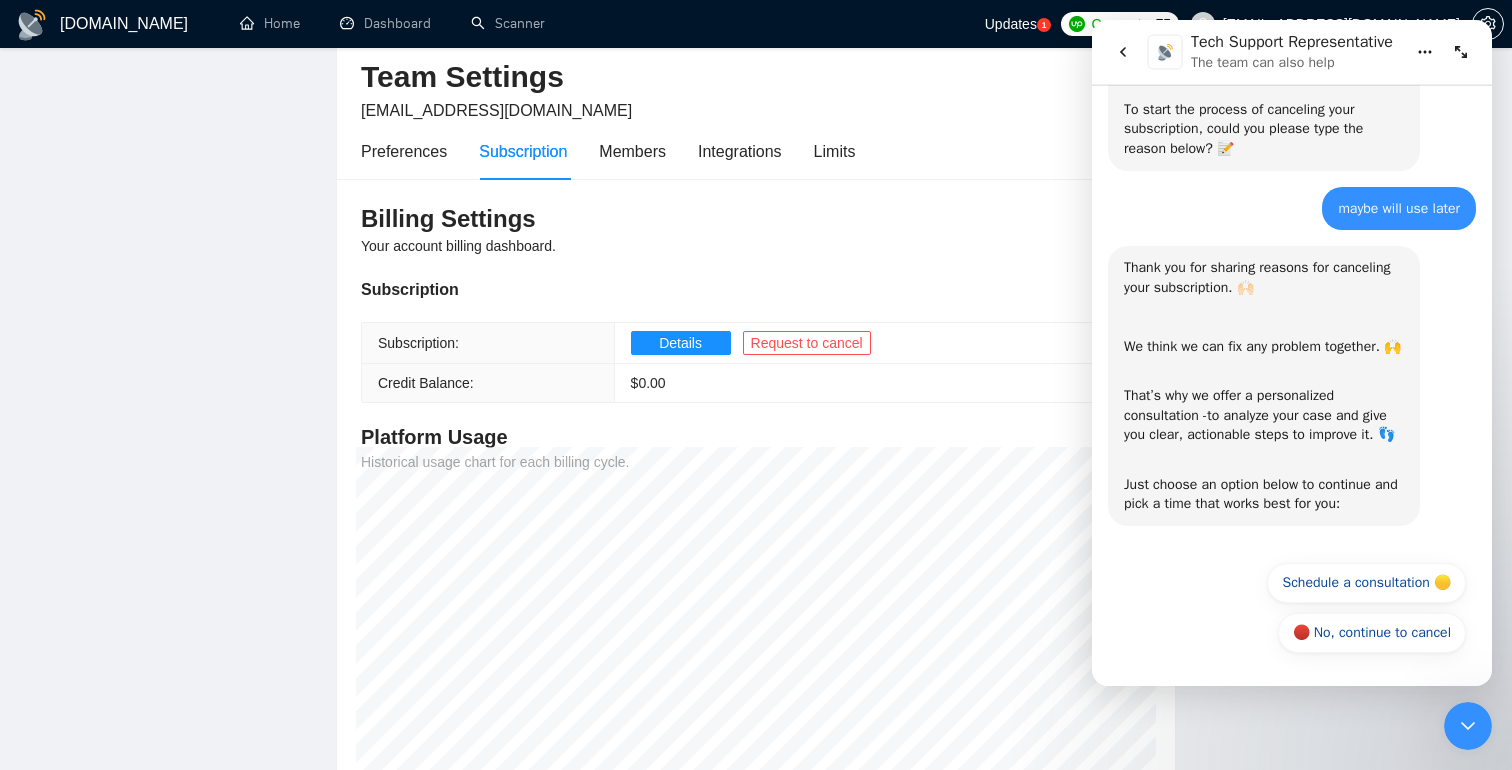 scroll, scrollTop: 476, scrollLeft: 0, axis: vertical 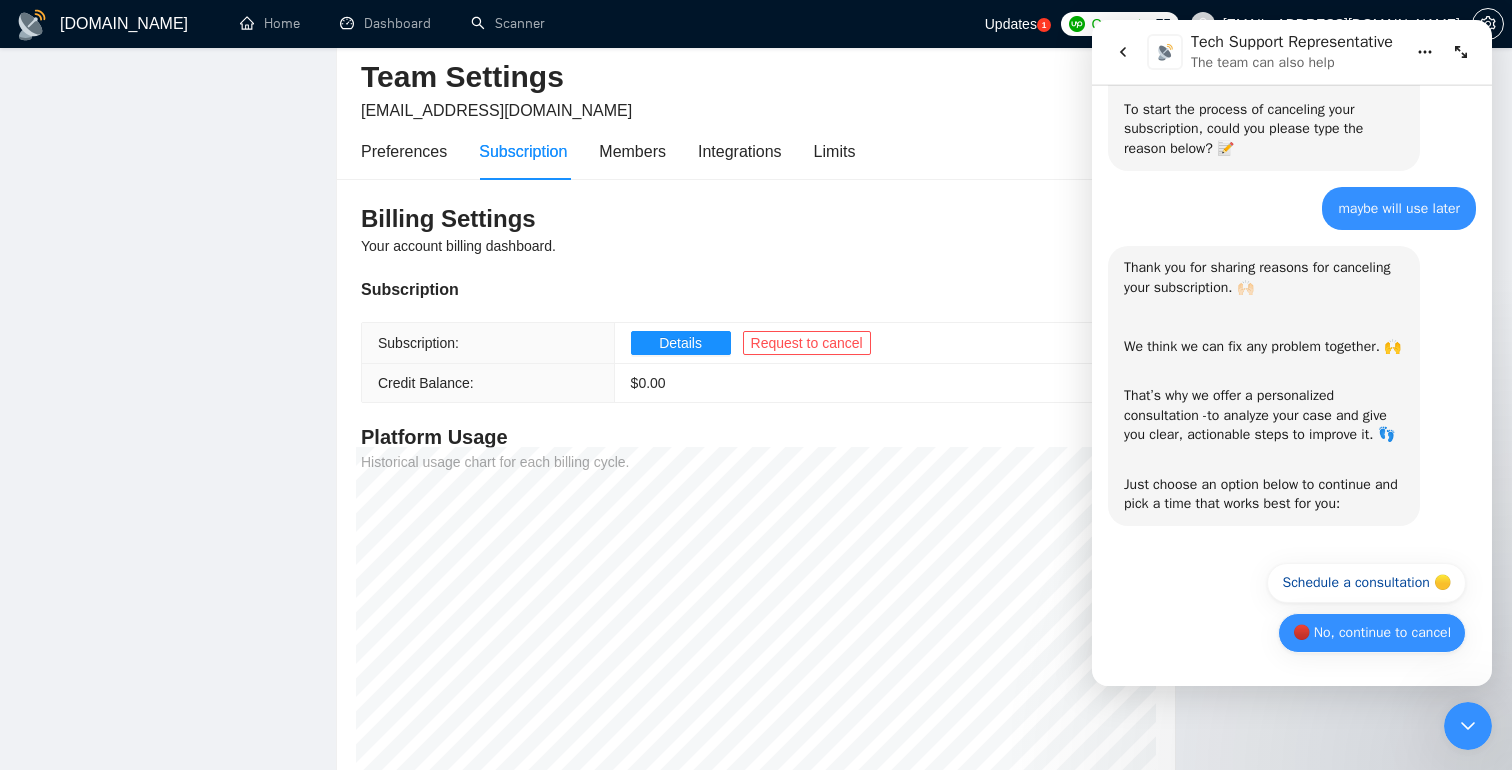 click on "🔴 No, continue to cancel" at bounding box center (1372, 633) 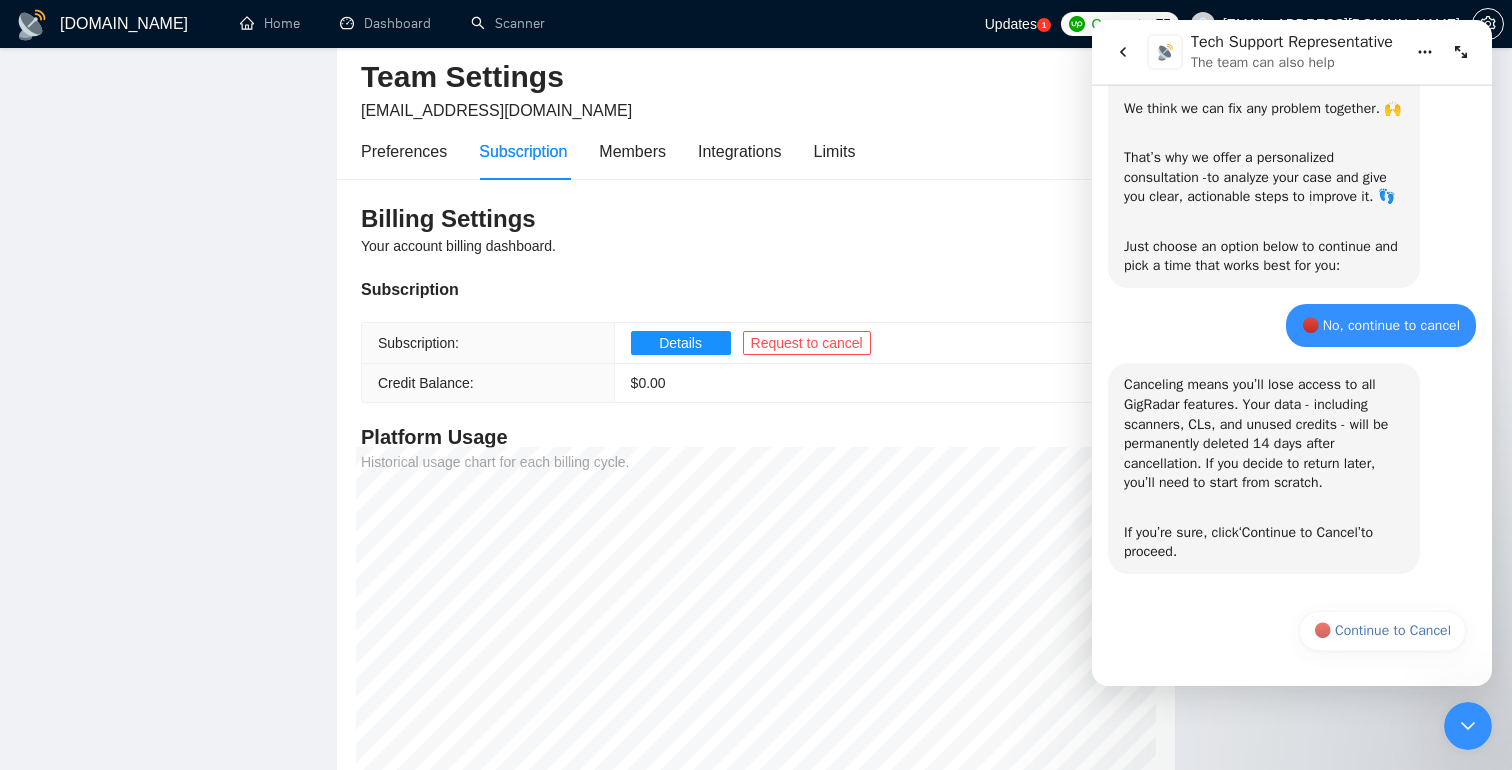 scroll, scrollTop: 714, scrollLeft: 0, axis: vertical 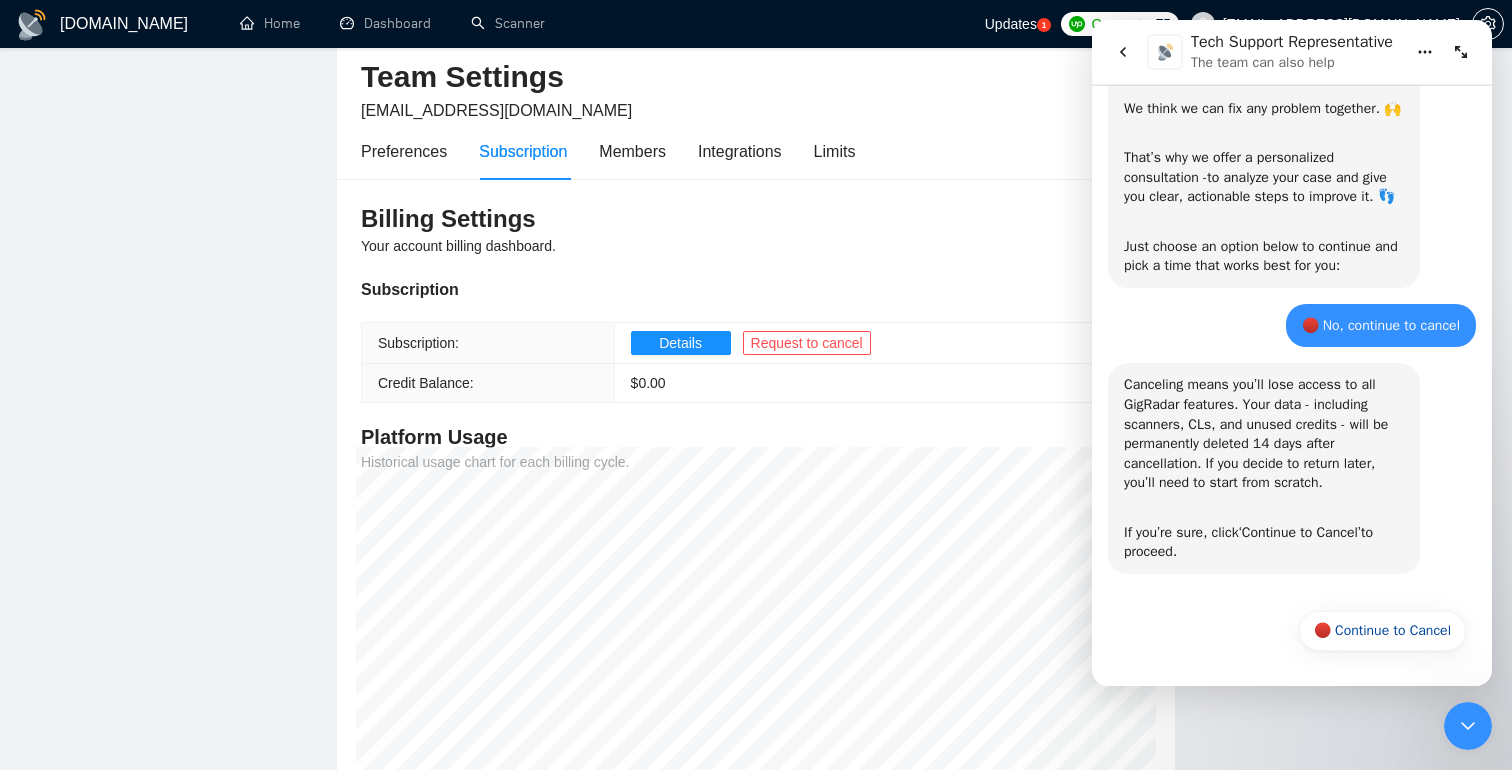 click on "🔴 Continue to Cancel" at bounding box center (1382, 631) 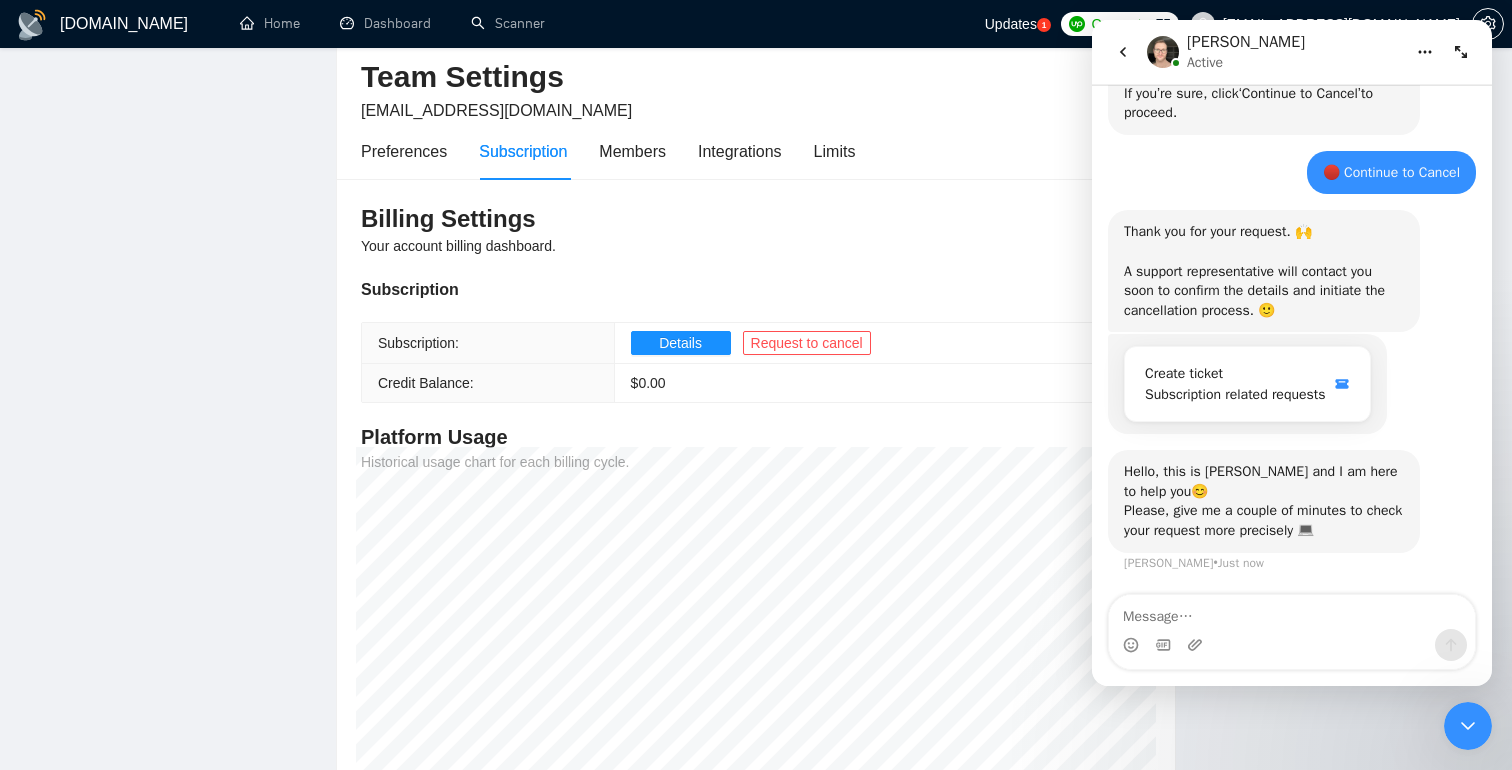 scroll, scrollTop: 1147, scrollLeft: 0, axis: vertical 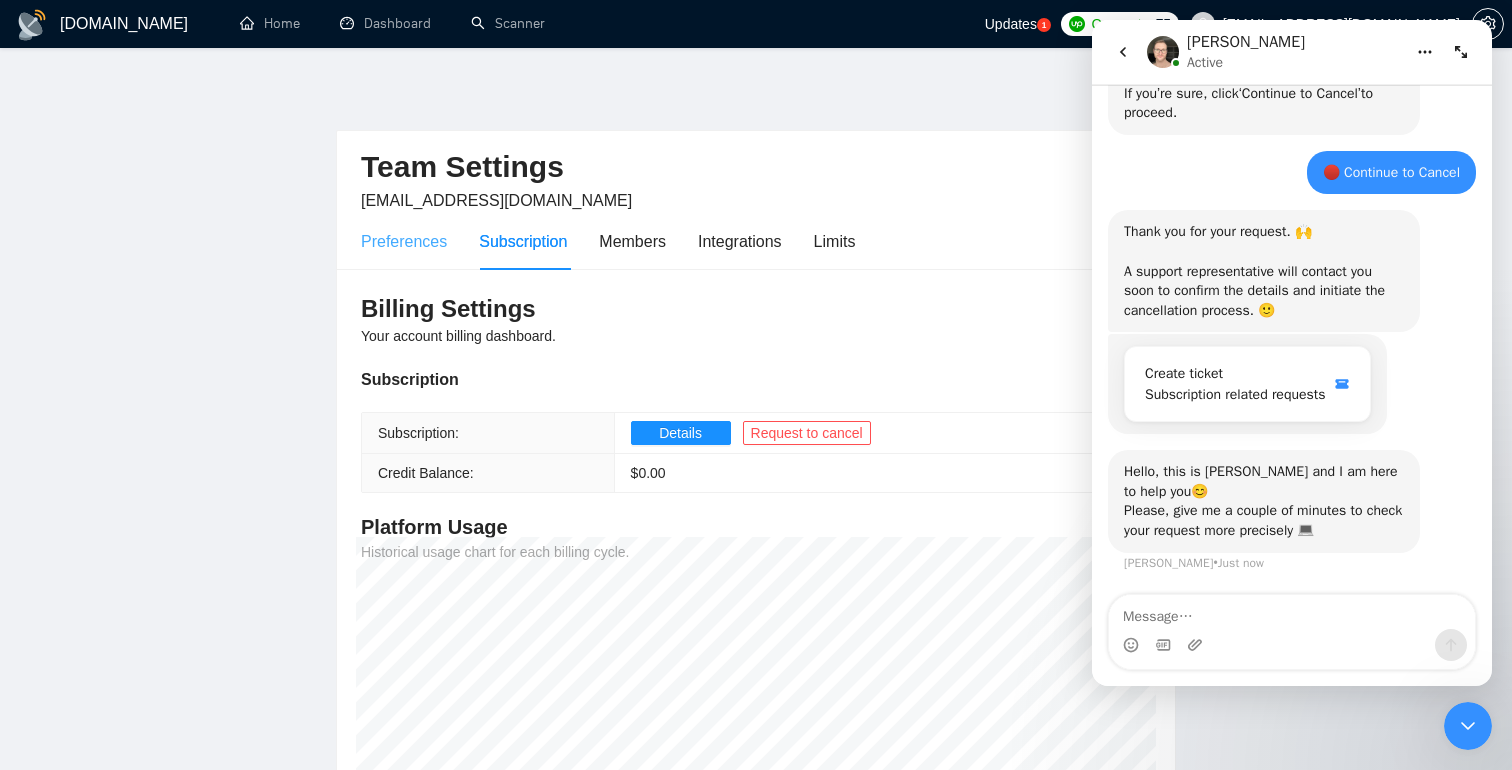 click on "Preferences" at bounding box center (404, 241) 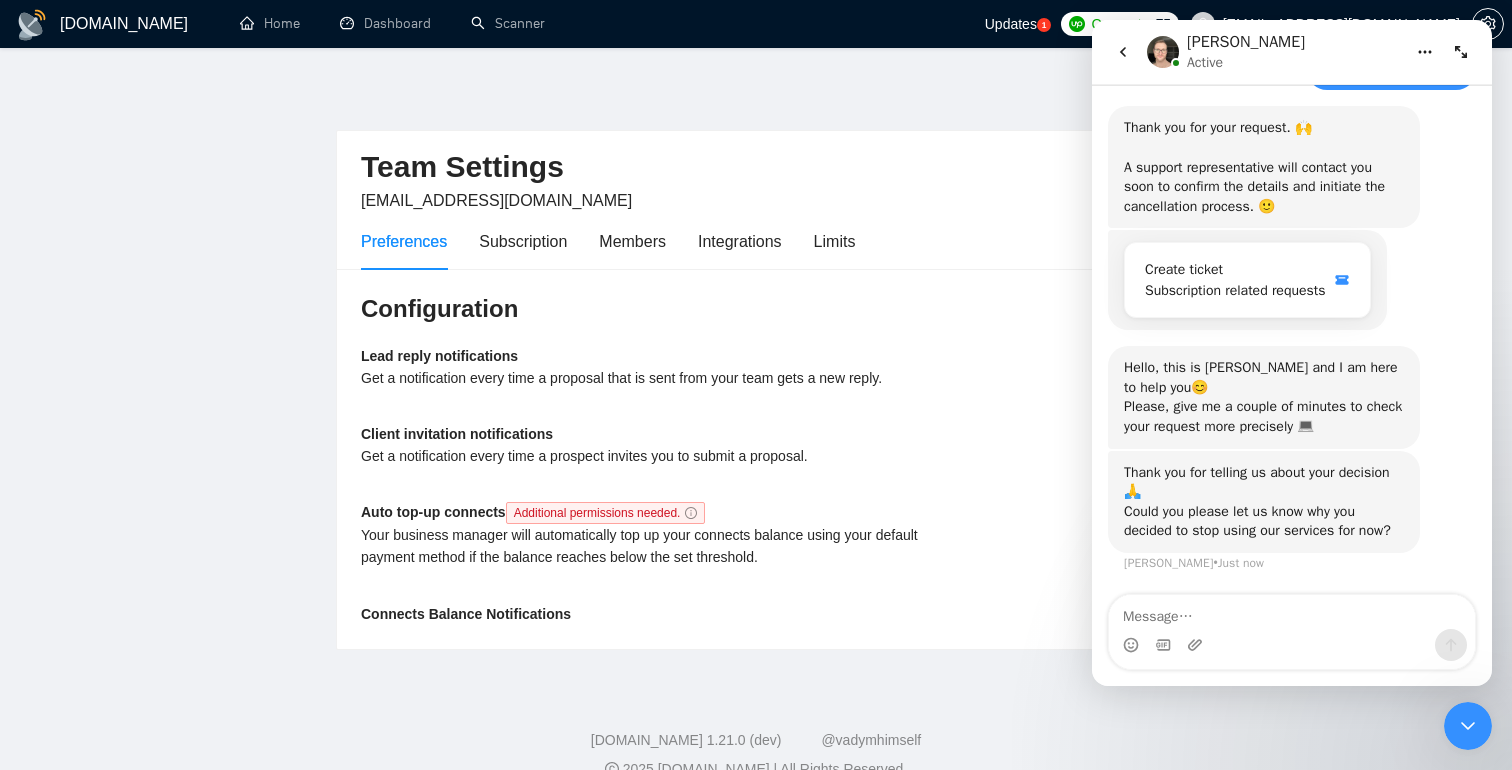 scroll, scrollTop: 1271, scrollLeft: 0, axis: vertical 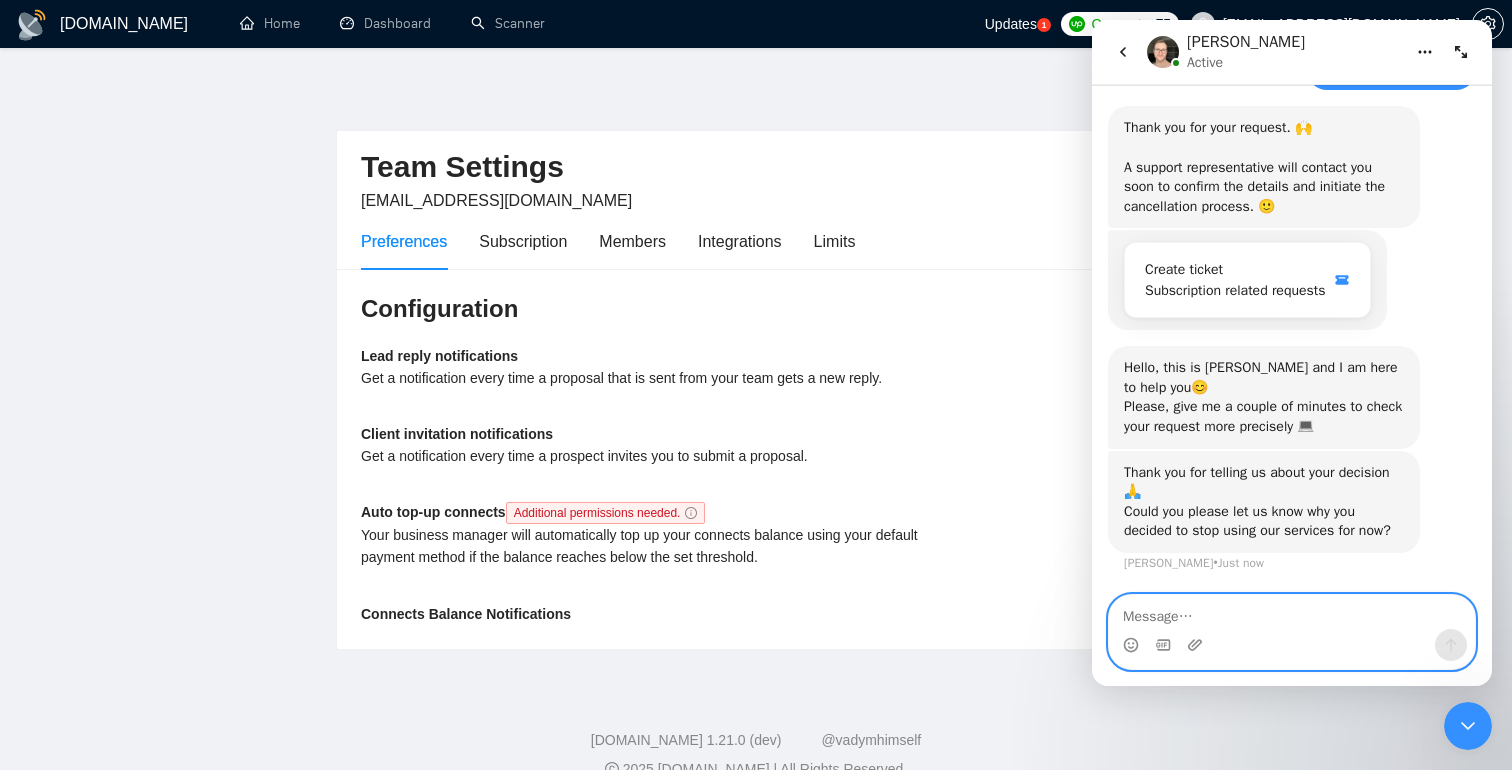 click at bounding box center (1292, 612) 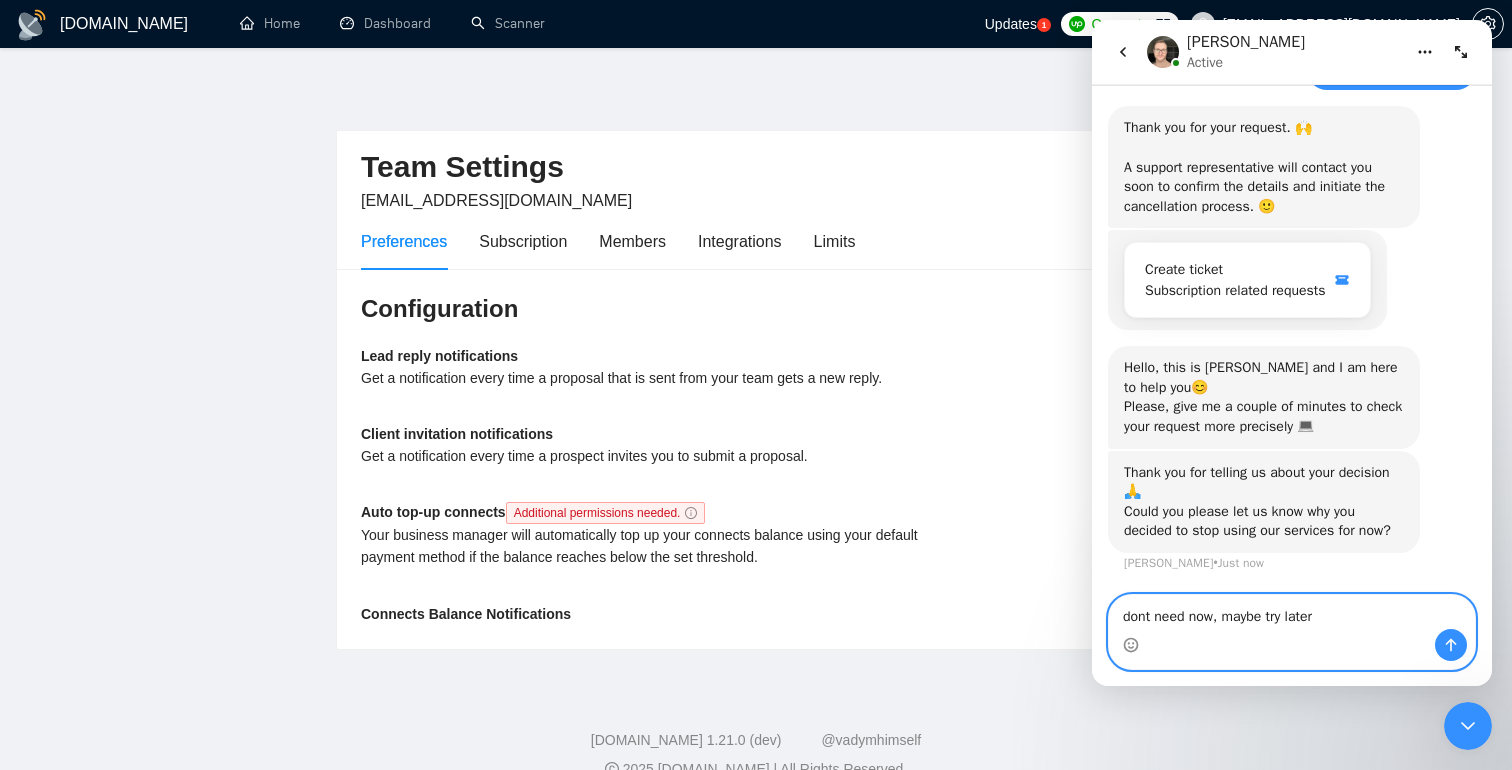 type on "dont need now, maybe try later" 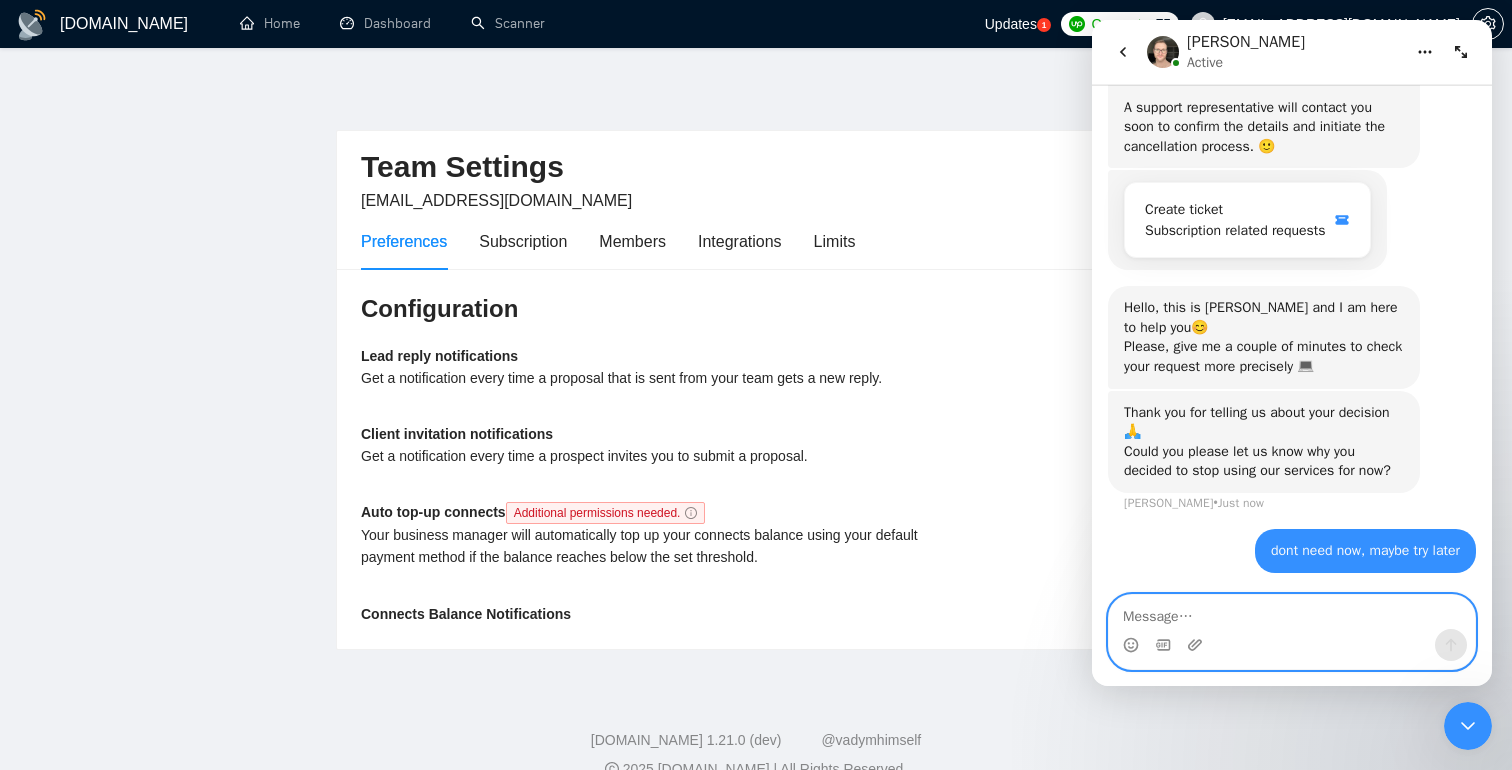 scroll, scrollTop: 1330, scrollLeft: 0, axis: vertical 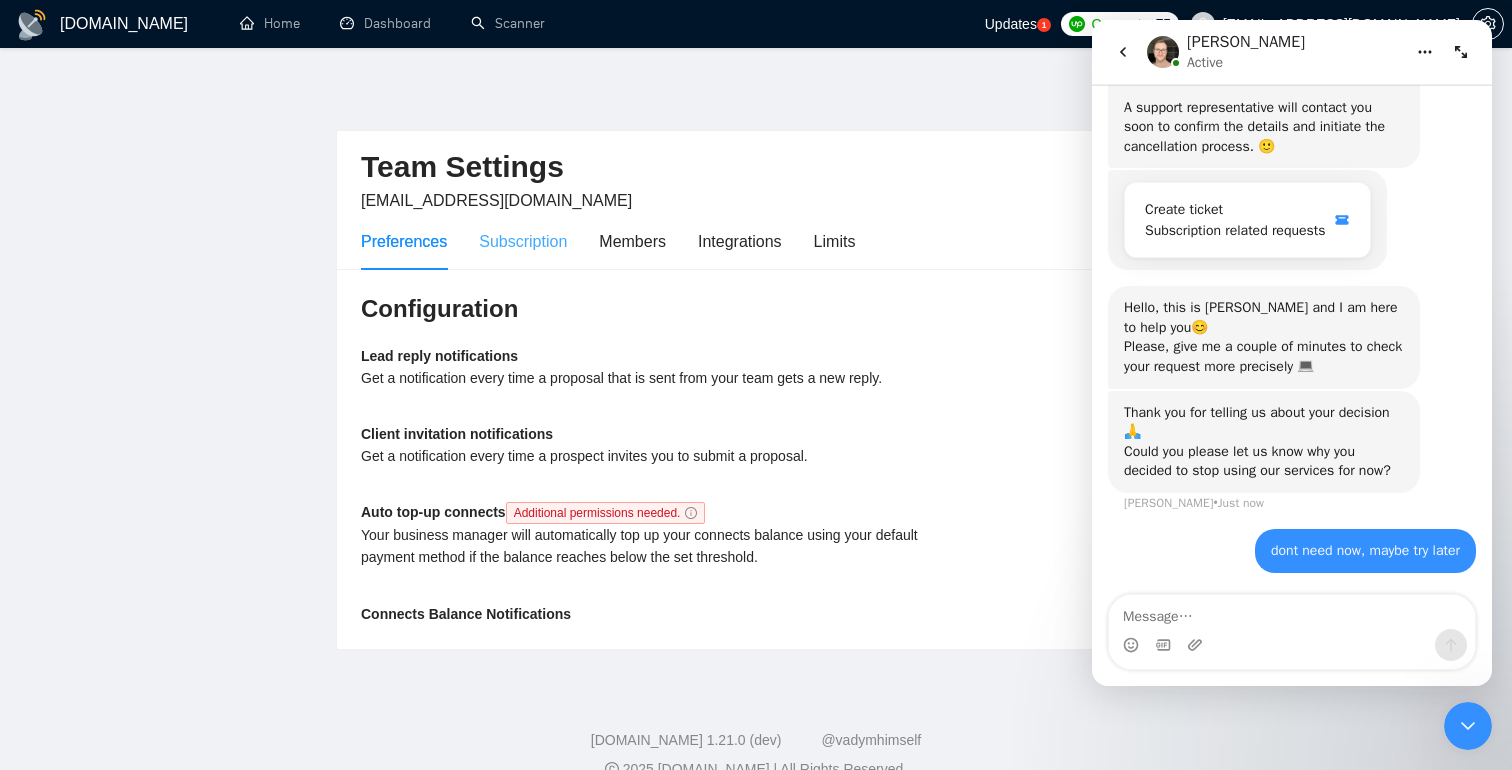 click on "Subscription" at bounding box center [523, 241] 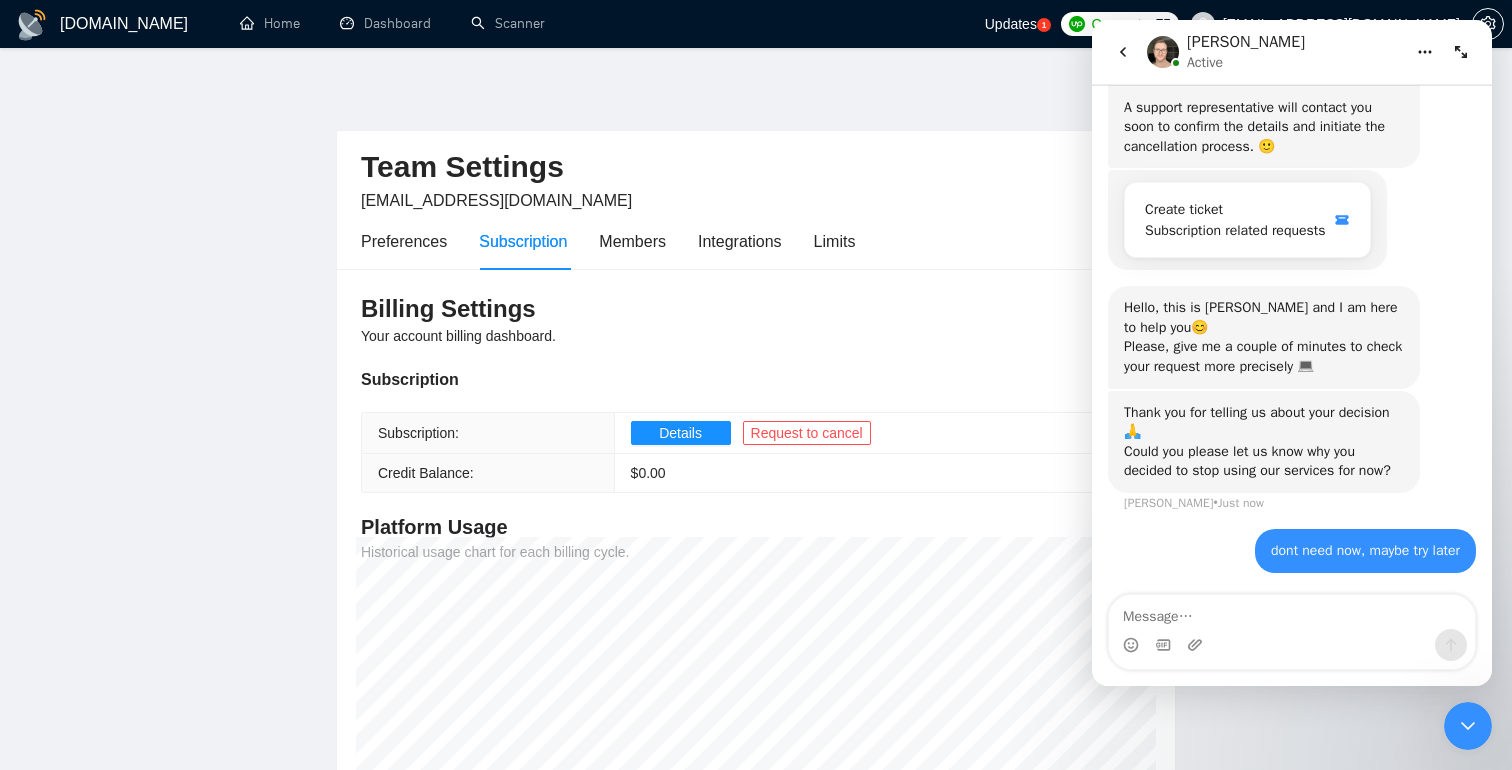 scroll, scrollTop: 33, scrollLeft: 0, axis: vertical 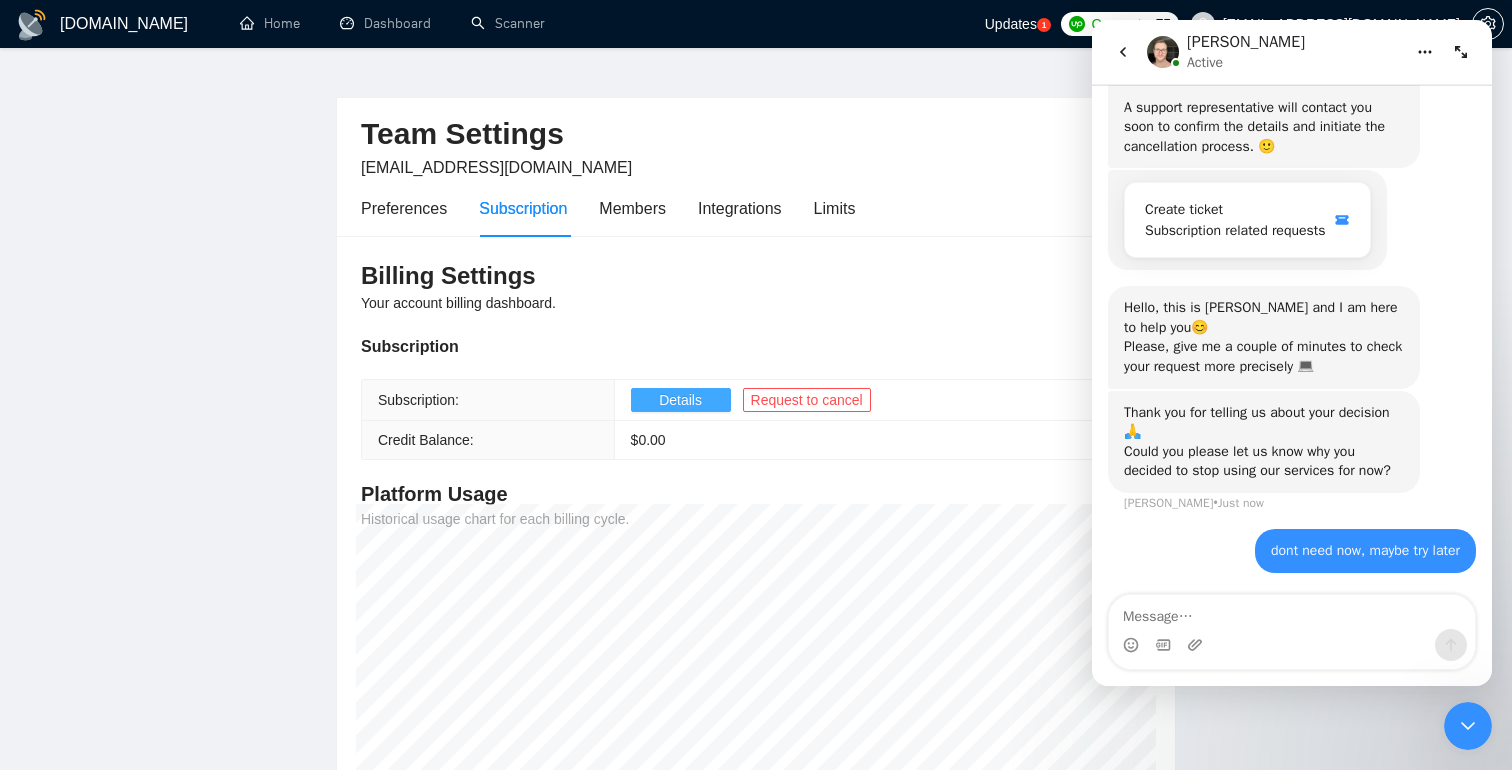 click on "Details" at bounding box center (680, 400) 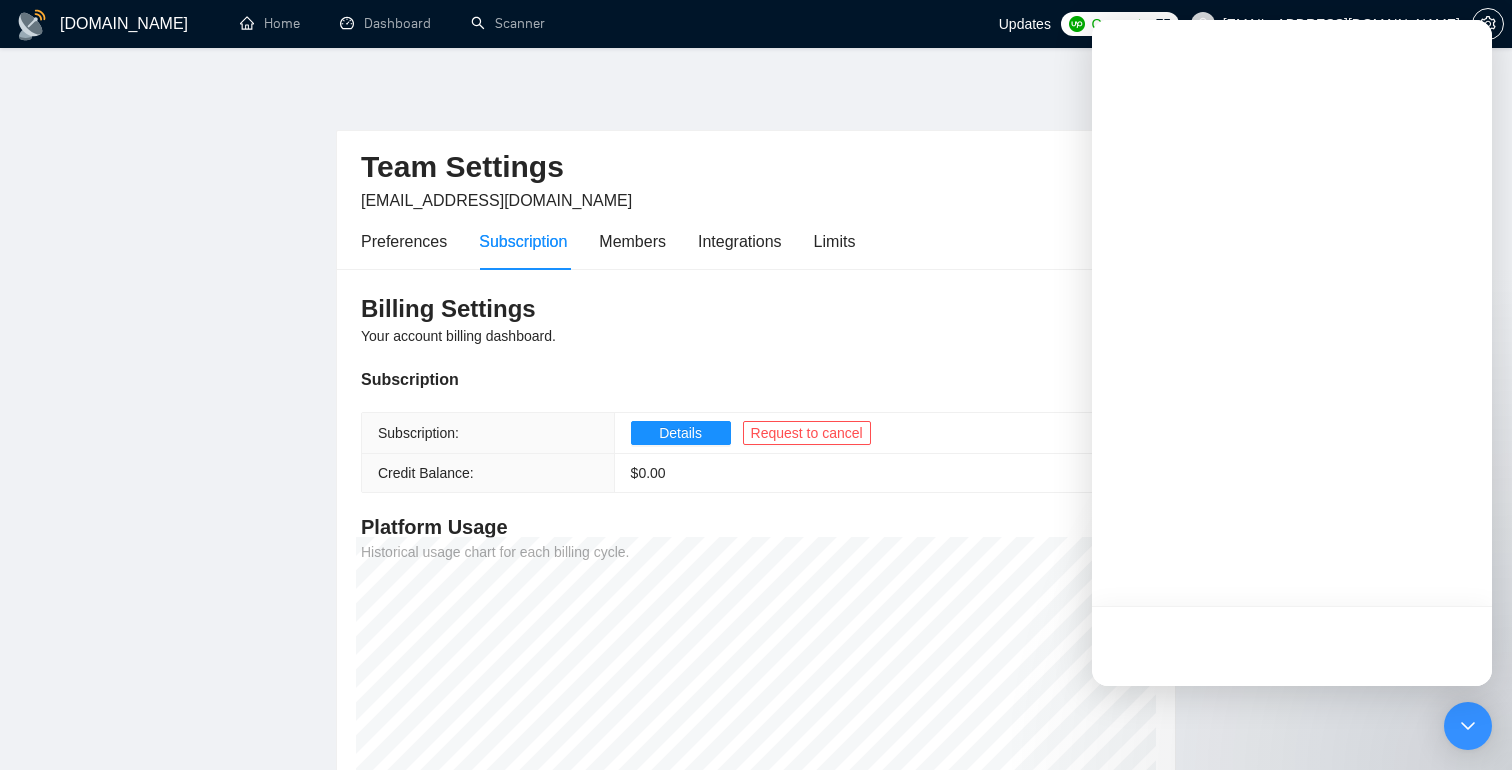 scroll, scrollTop: 0, scrollLeft: 0, axis: both 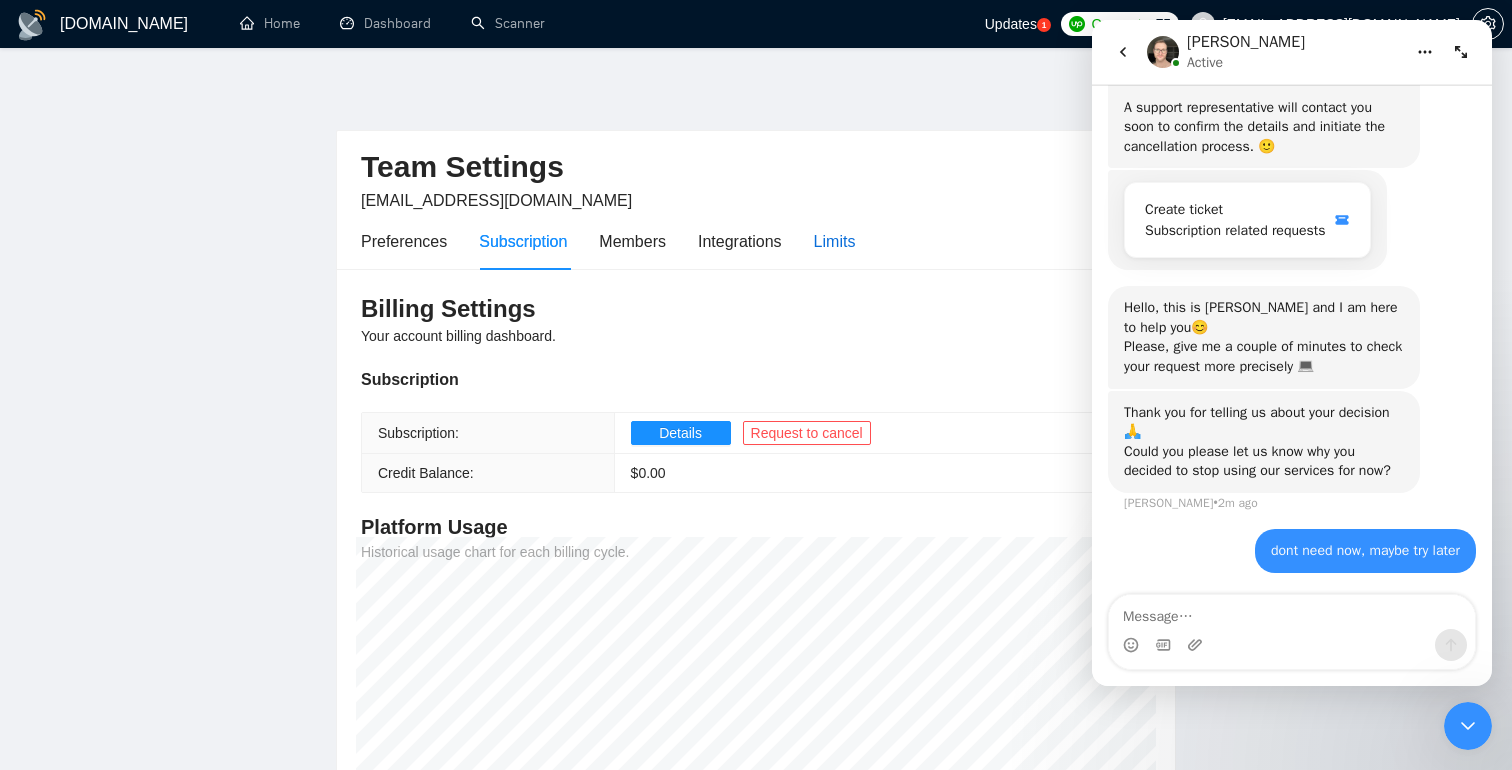 click on "Limits" at bounding box center [835, 241] 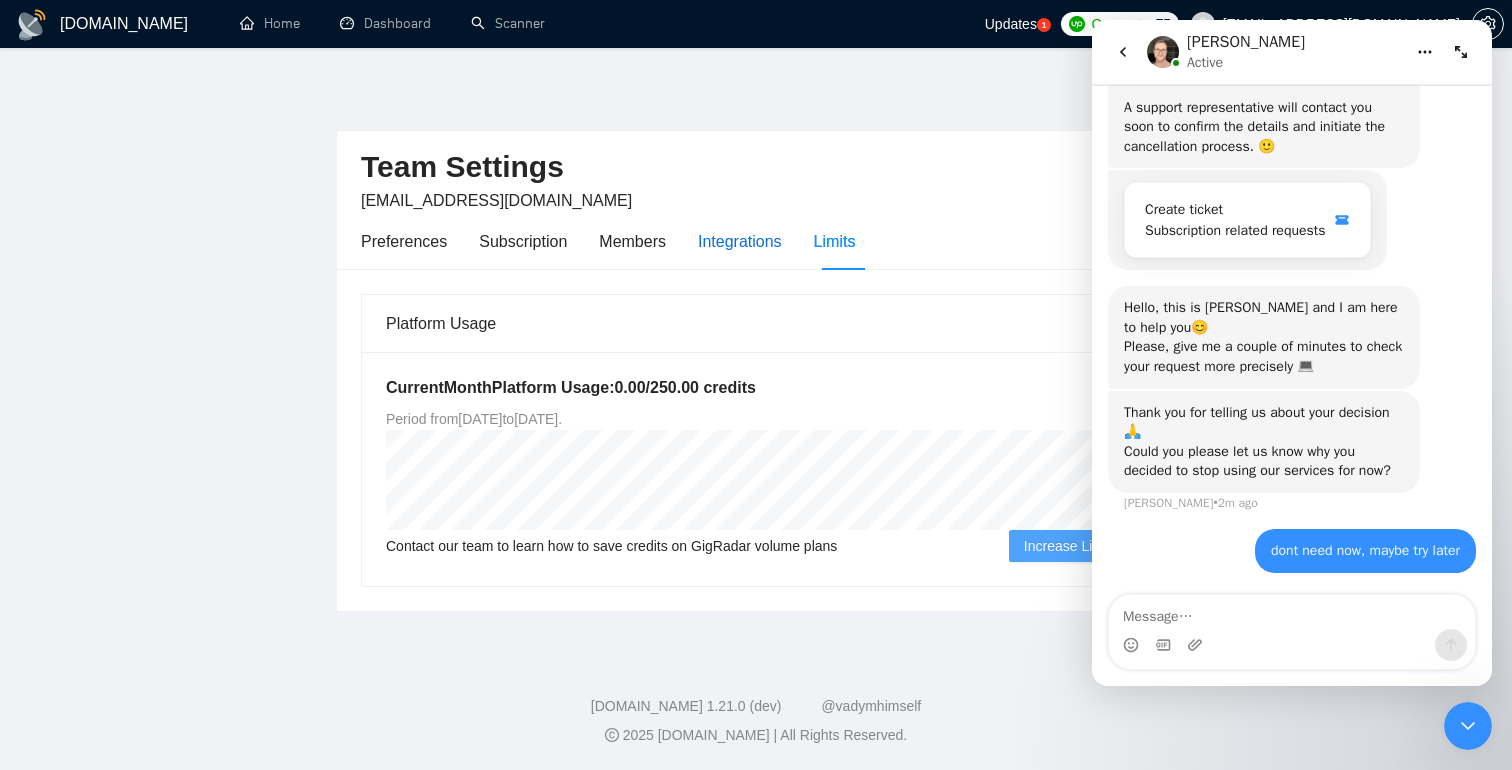 click on "Integrations" at bounding box center [740, 241] 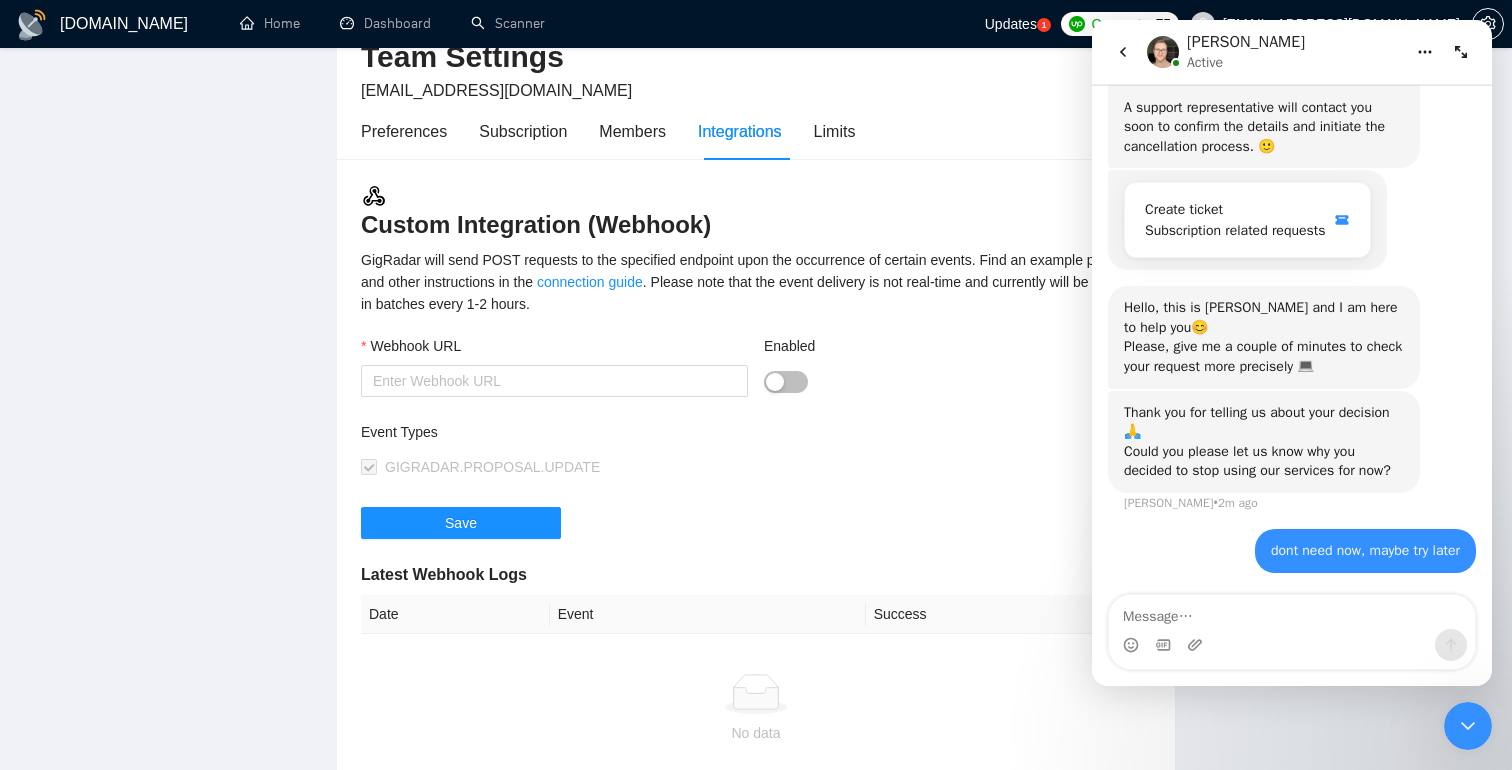 scroll, scrollTop: 98, scrollLeft: 0, axis: vertical 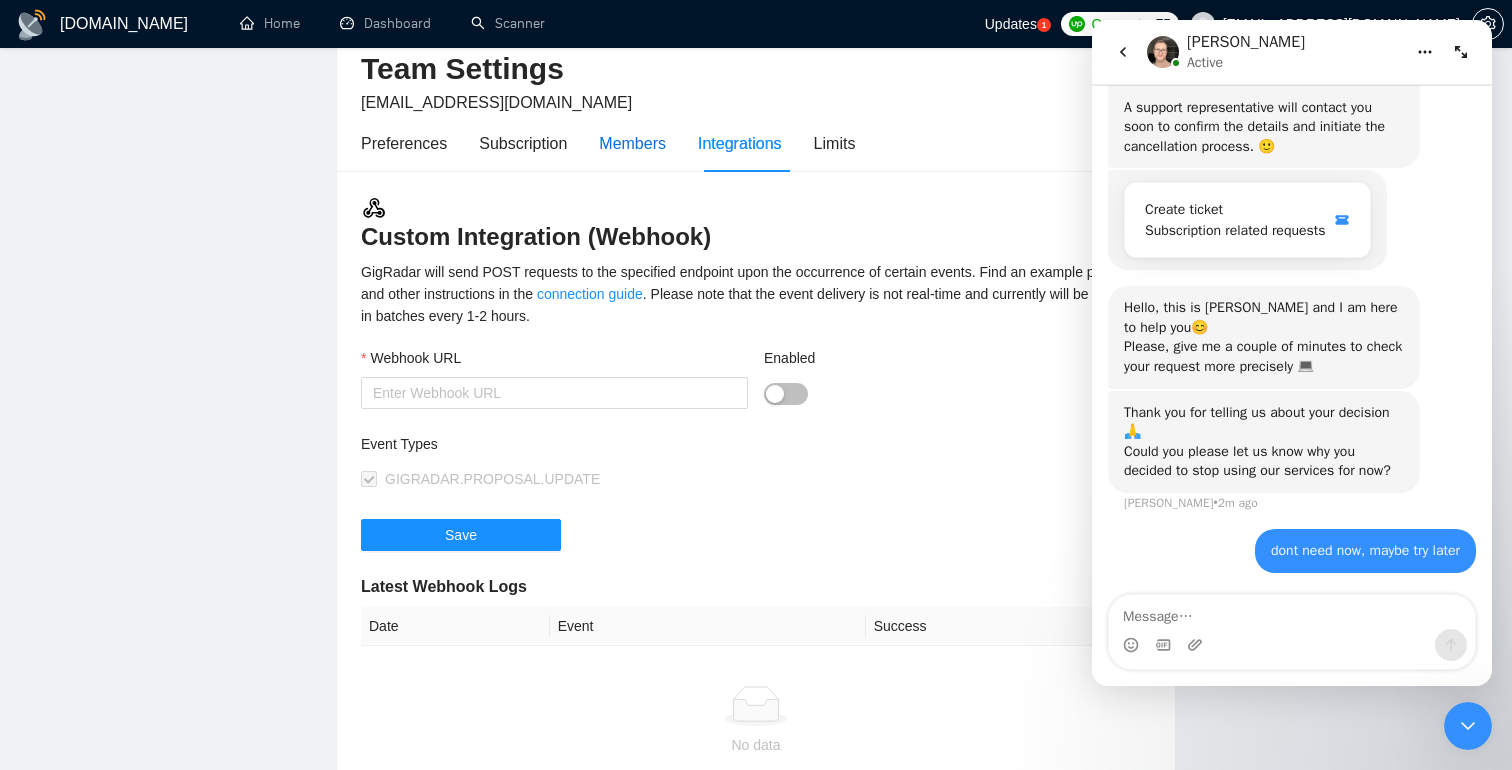 click on "Members" at bounding box center [632, 143] 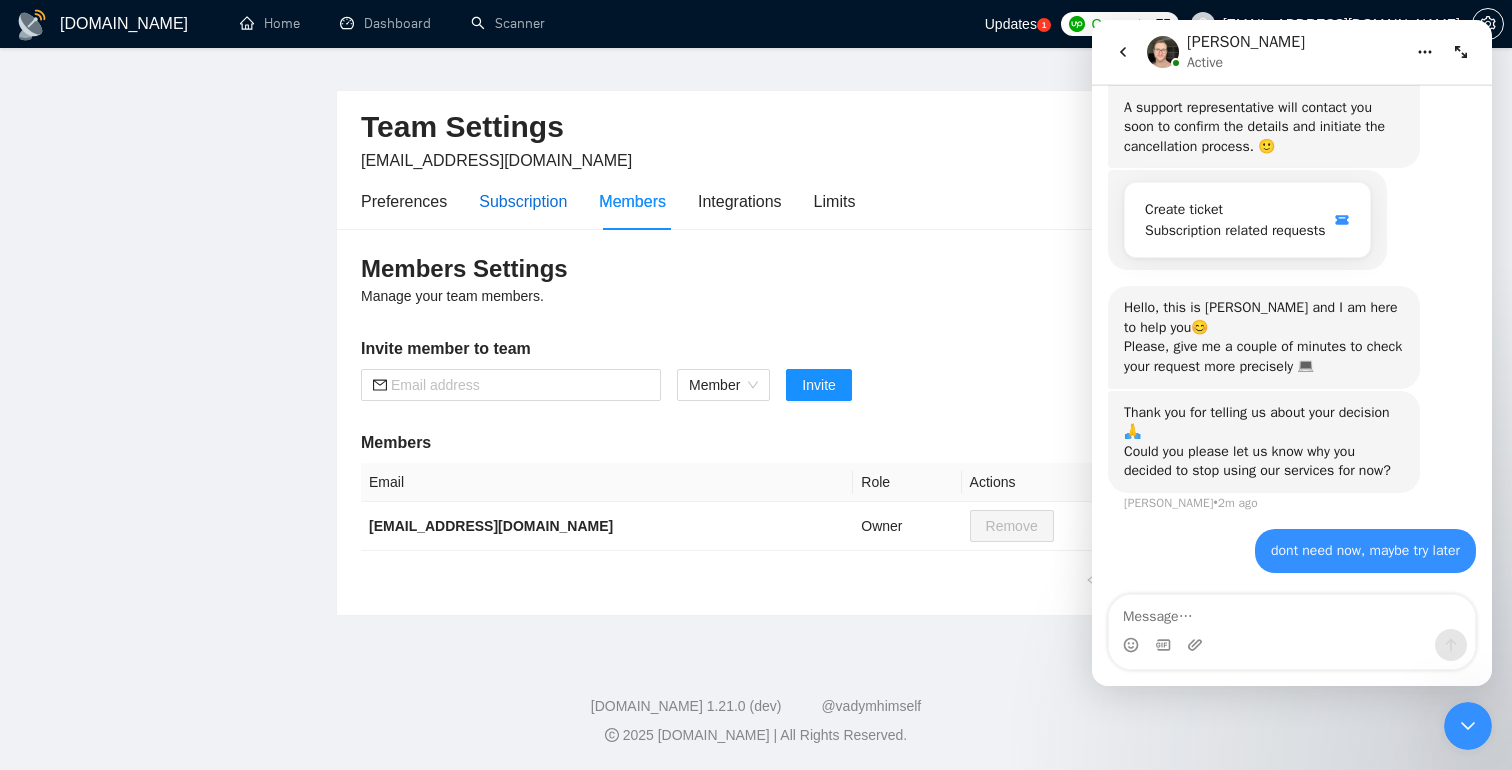 click on "Subscription" at bounding box center [523, 201] 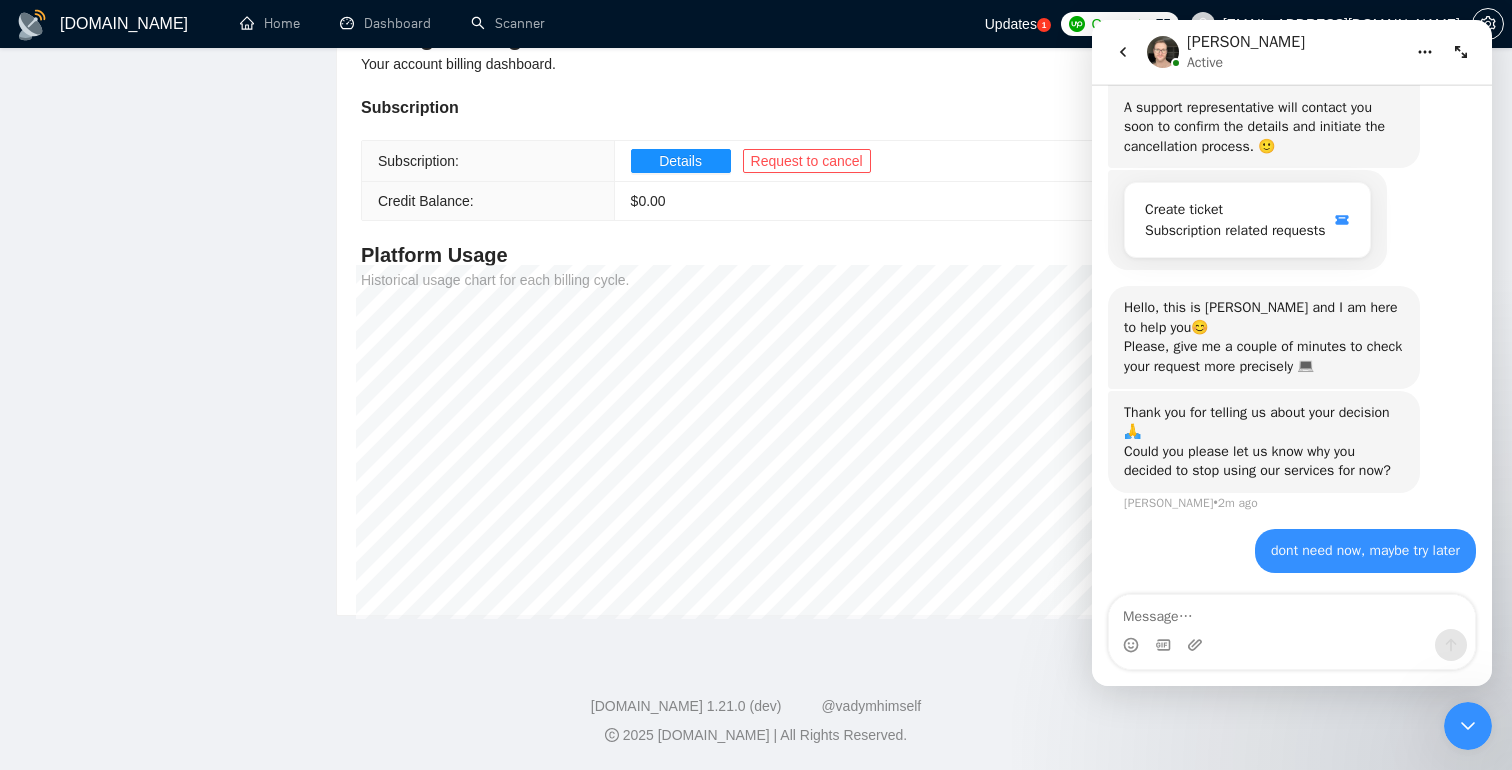 scroll, scrollTop: 0, scrollLeft: 0, axis: both 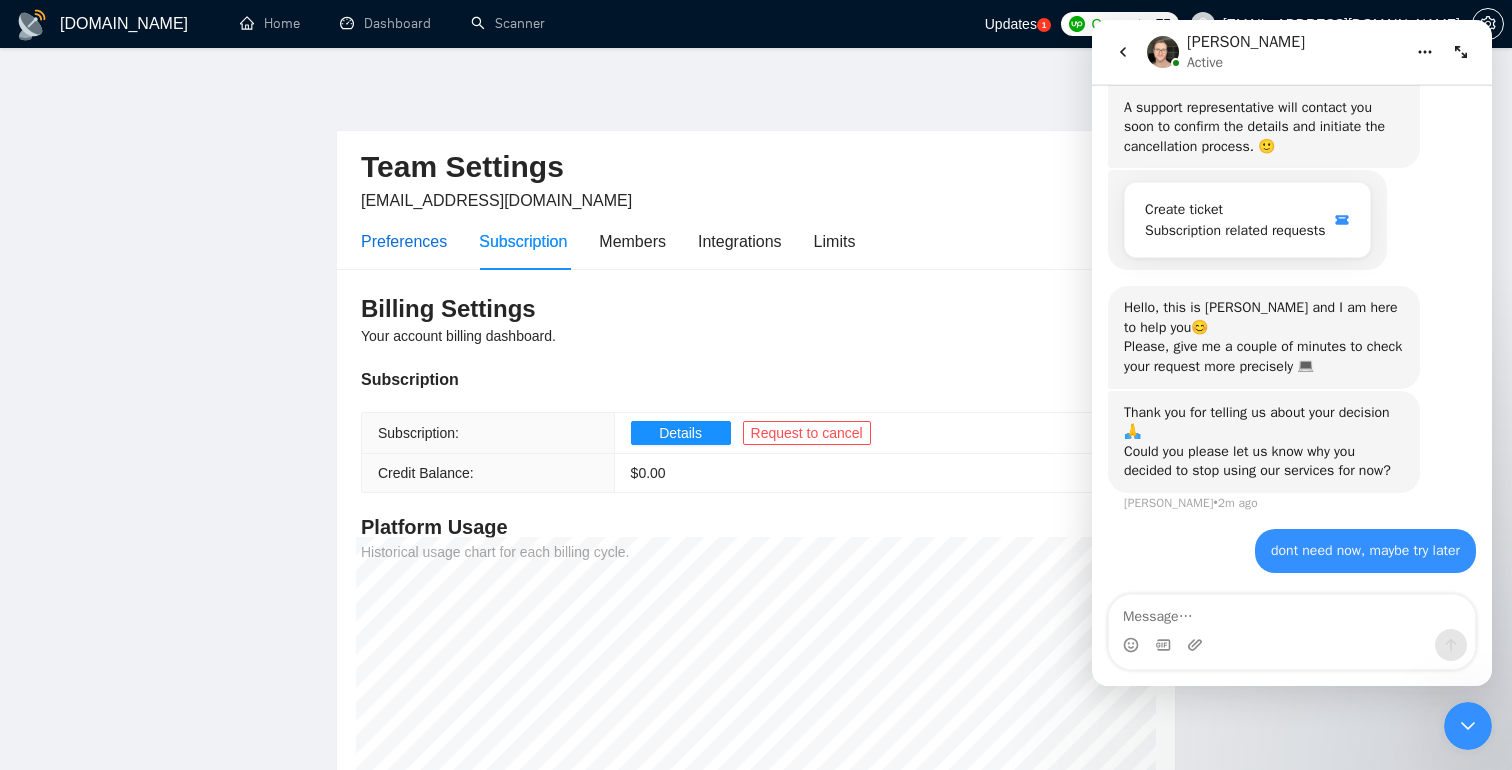 click on "Preferences" at bounding box center [404, 241] 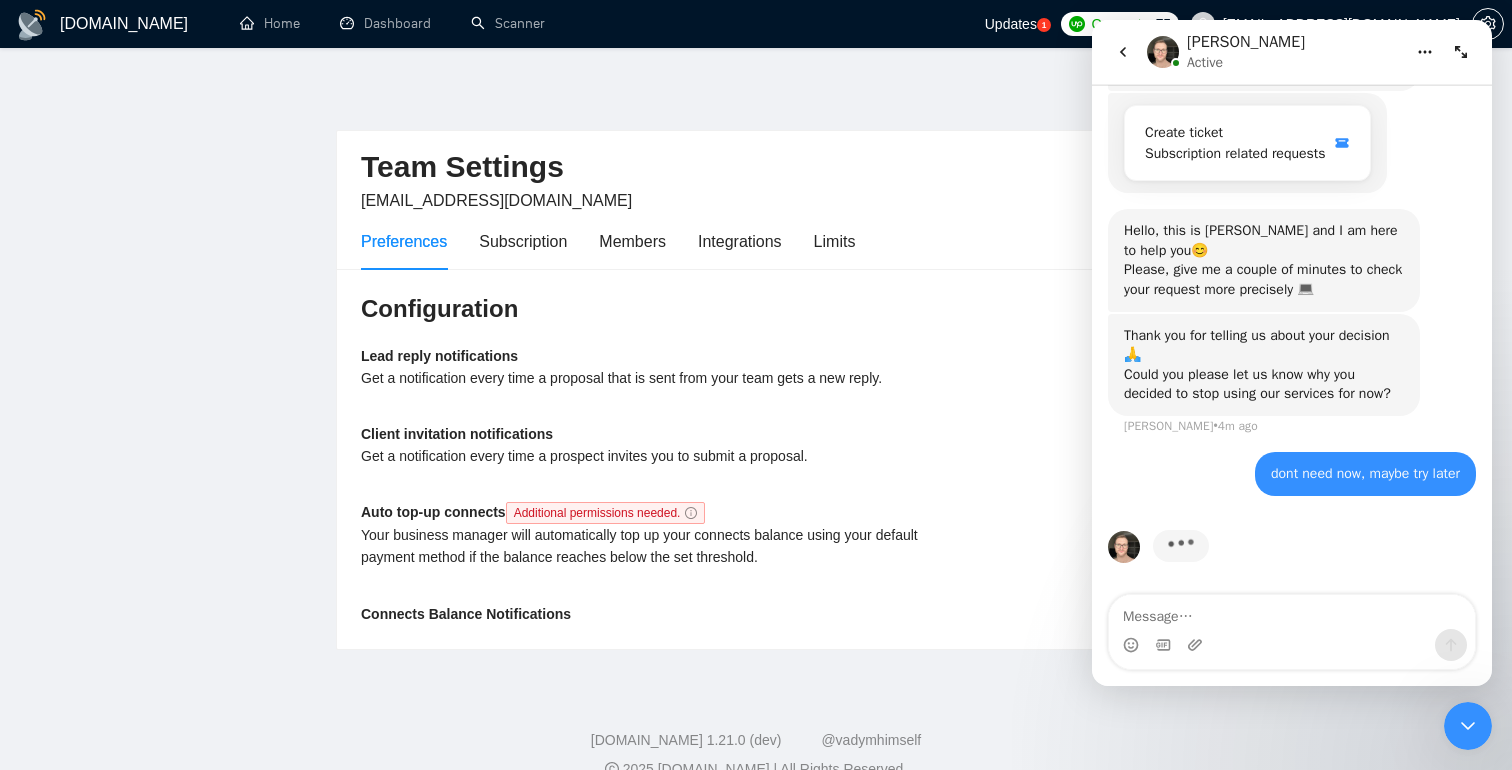scroll, scrollTop: 1330, scrollLeft: 0, axis: vertical 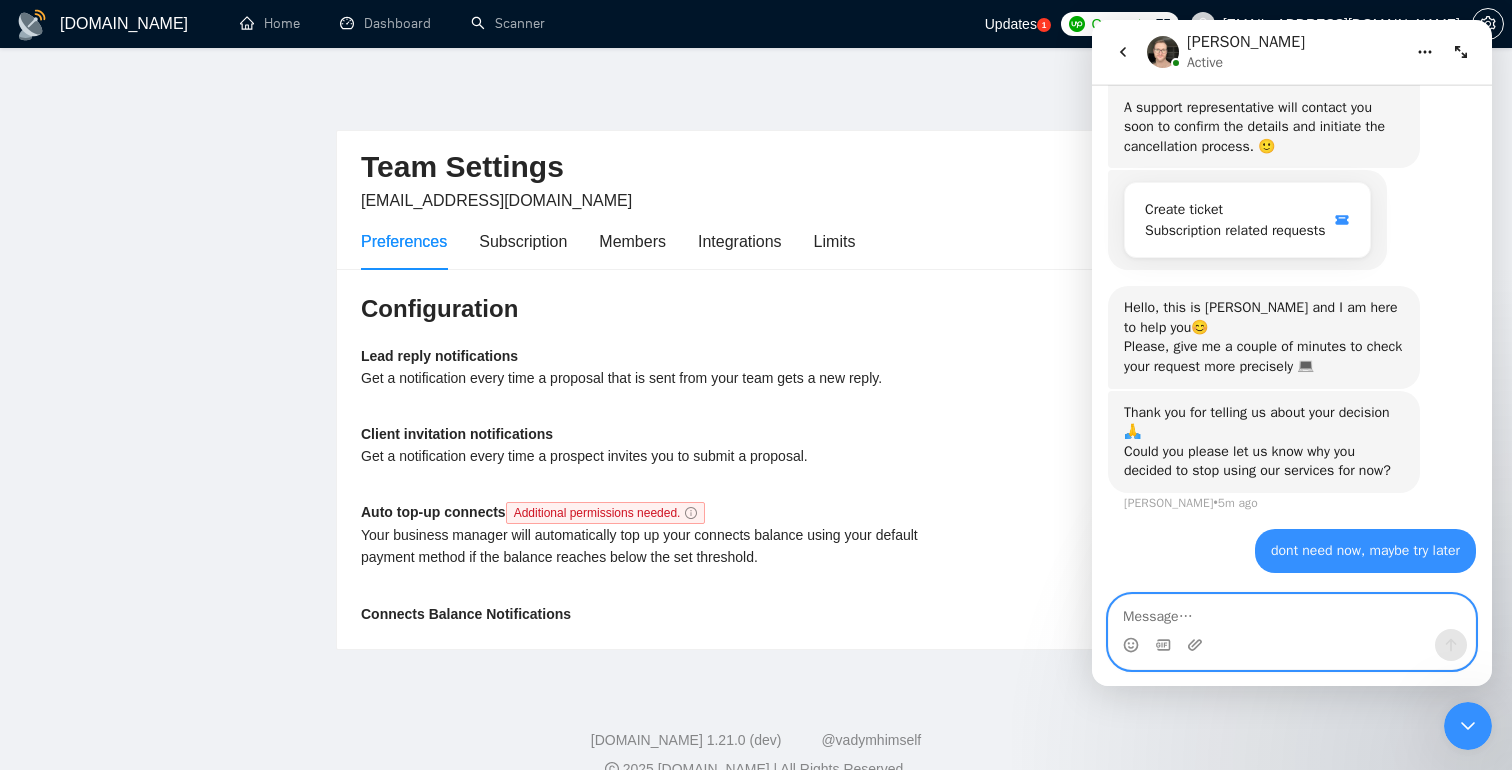 click at bounding box center [1292, 612] 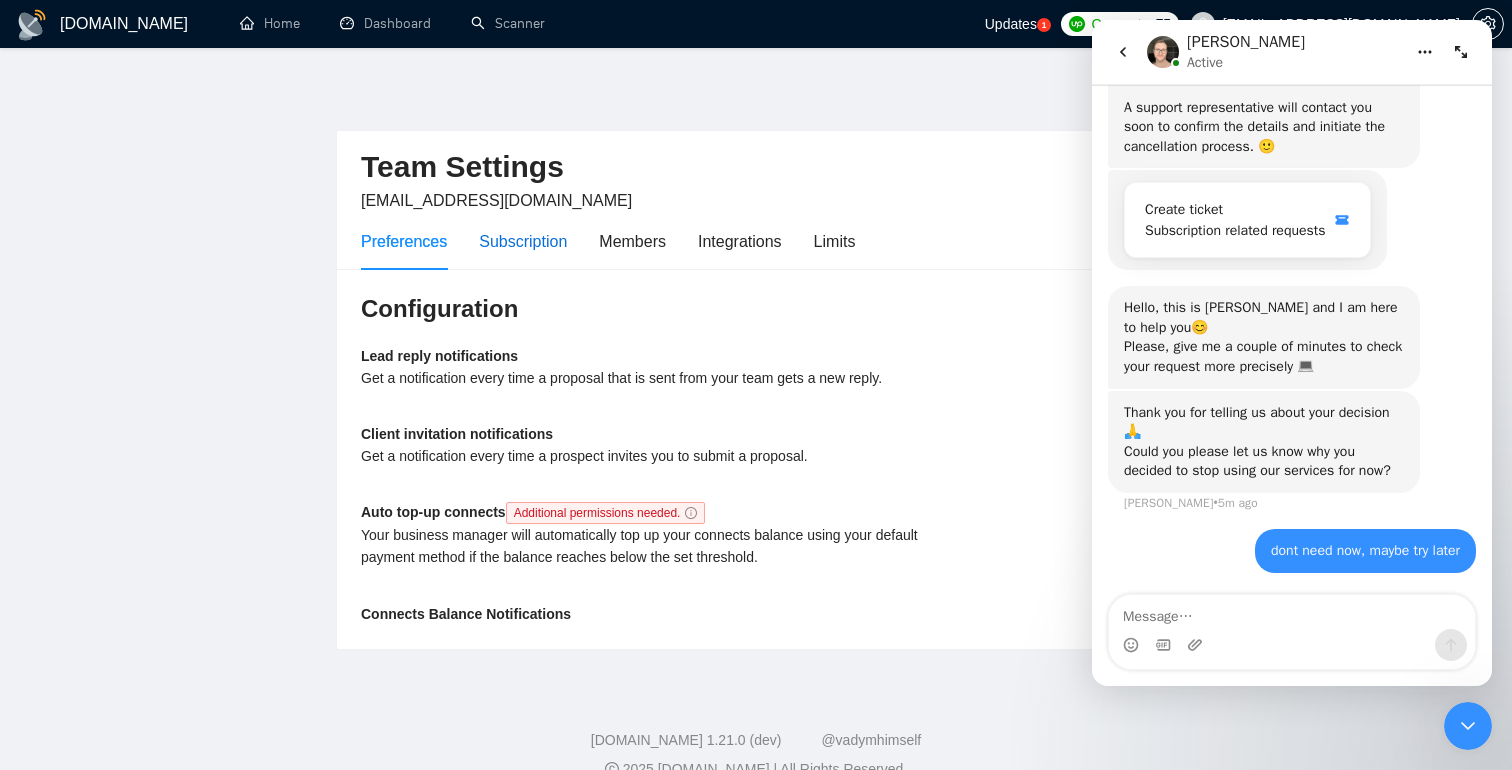 click on "Subscription" at bounding box center [523, 241] 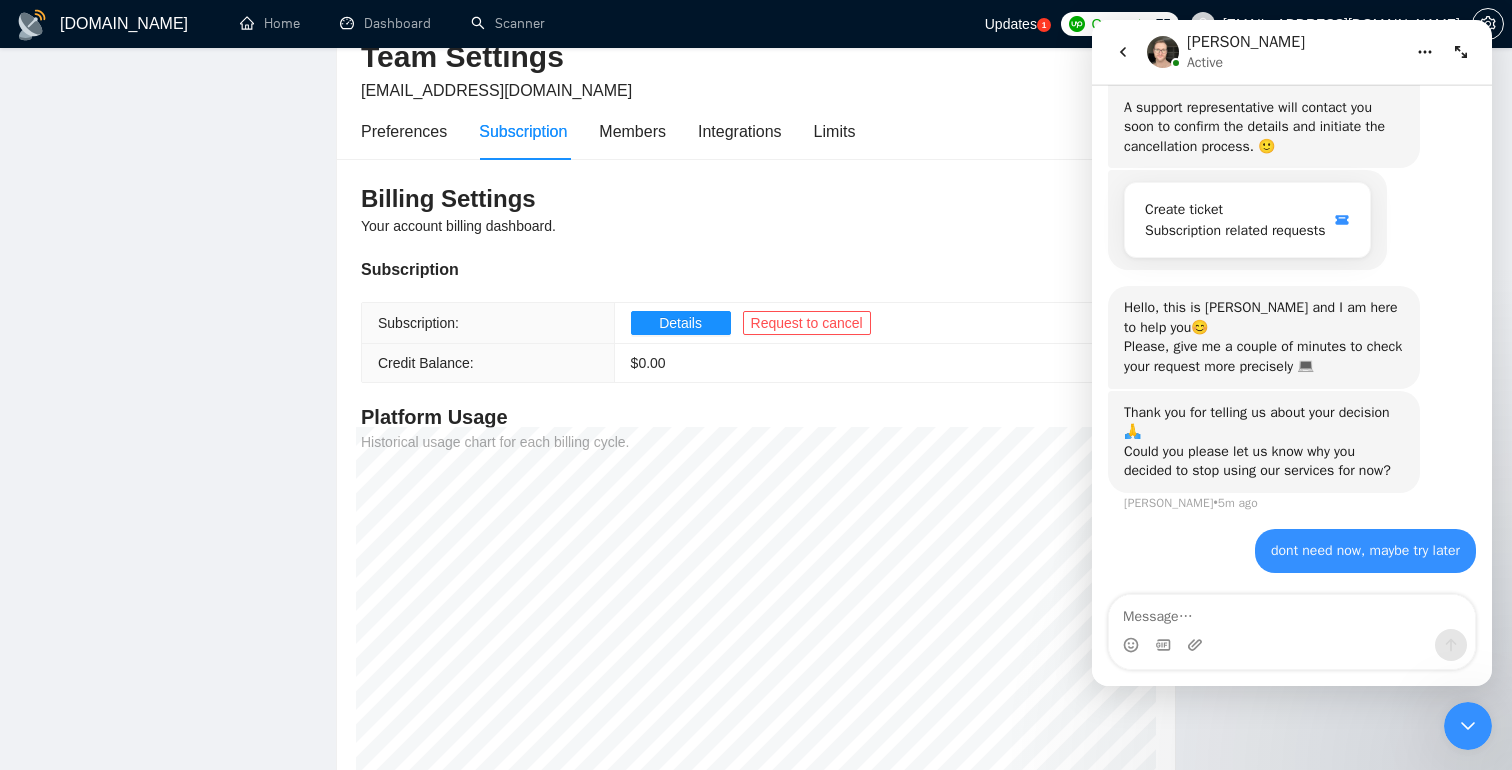 scroll, scrollTop: 0, scrollLeft: 0, axis: both 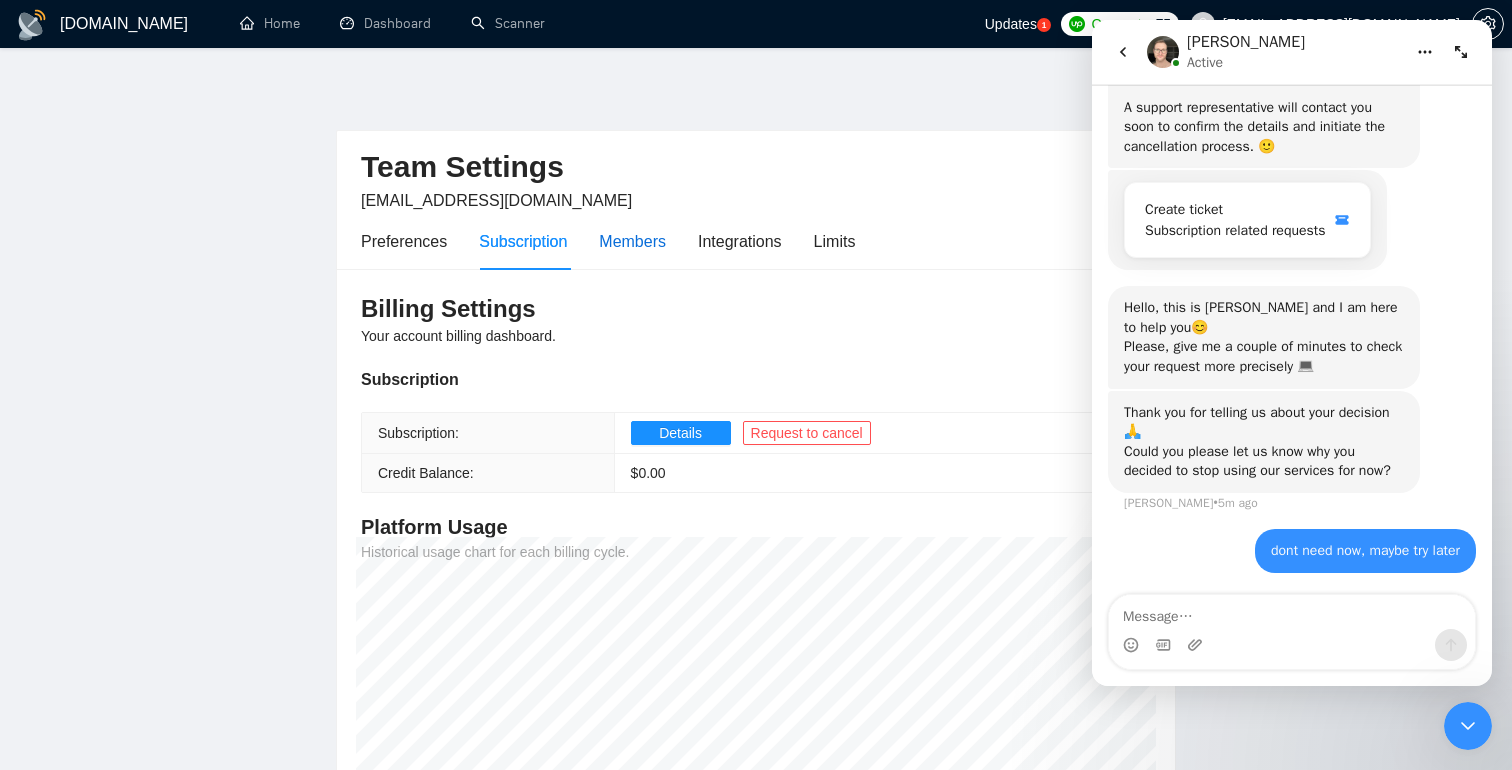 click on "Members" at bounding box center (632, 241) 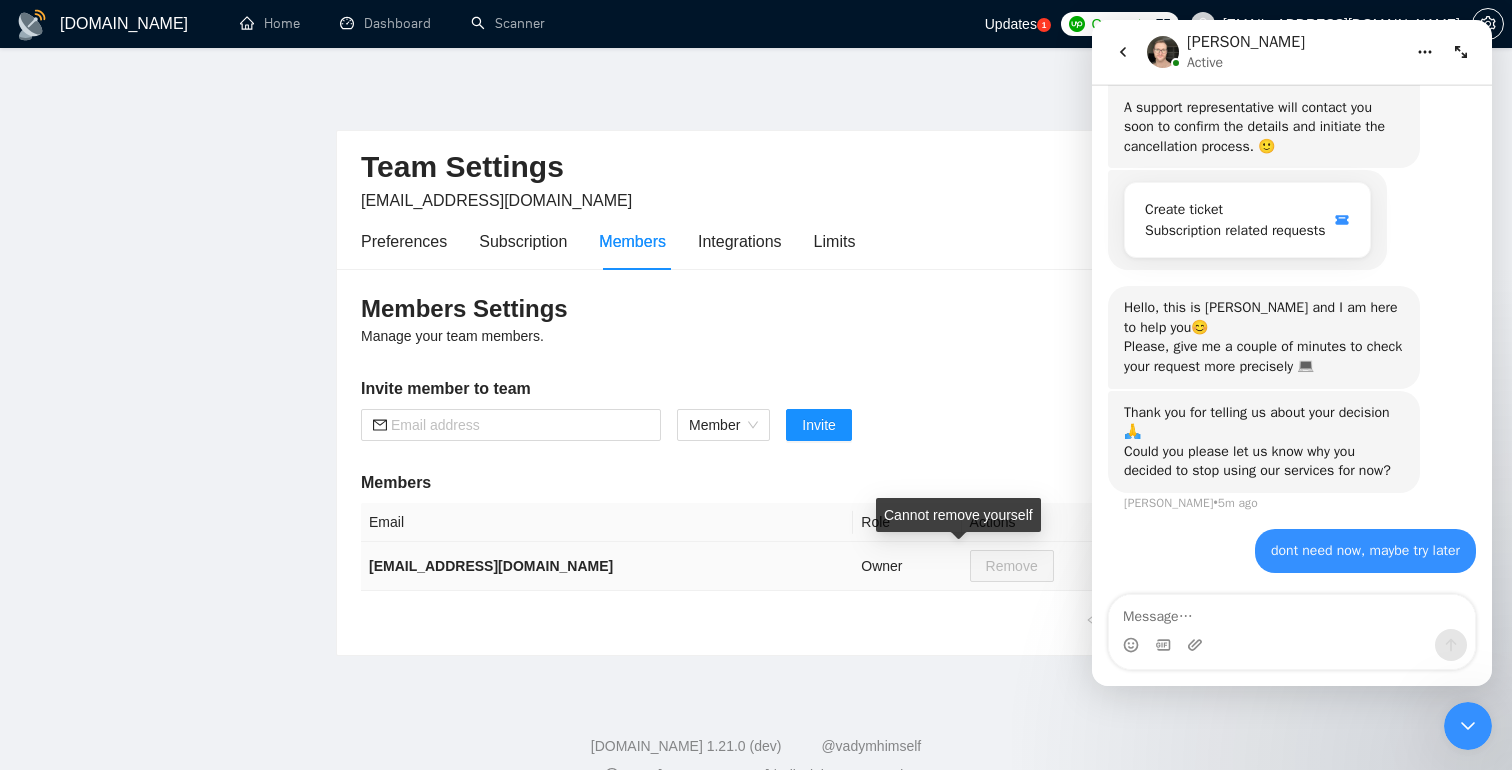 click on "Remove" at bounding box center (1012, 566) 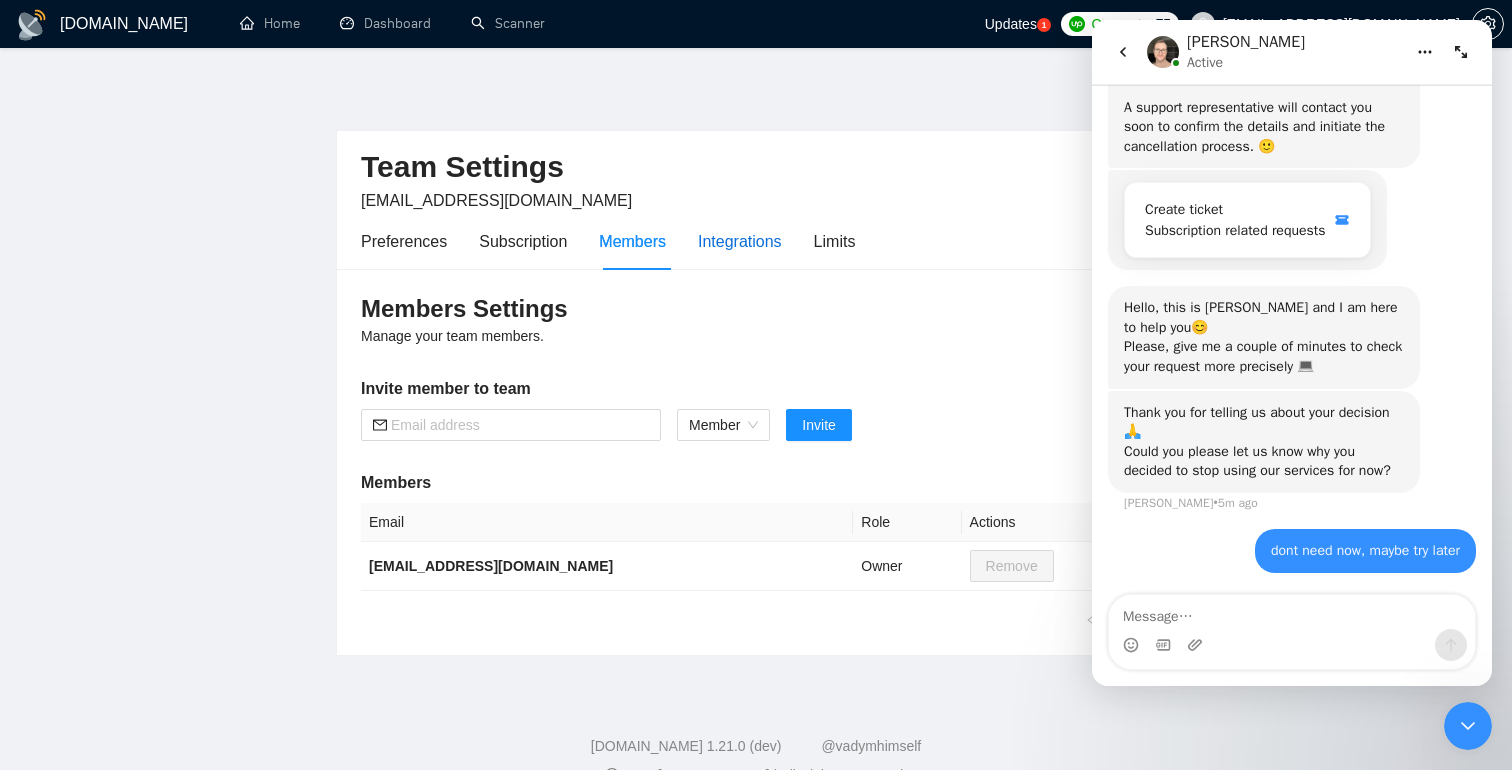 click on "Integrations" at bounding box center (740, 241) 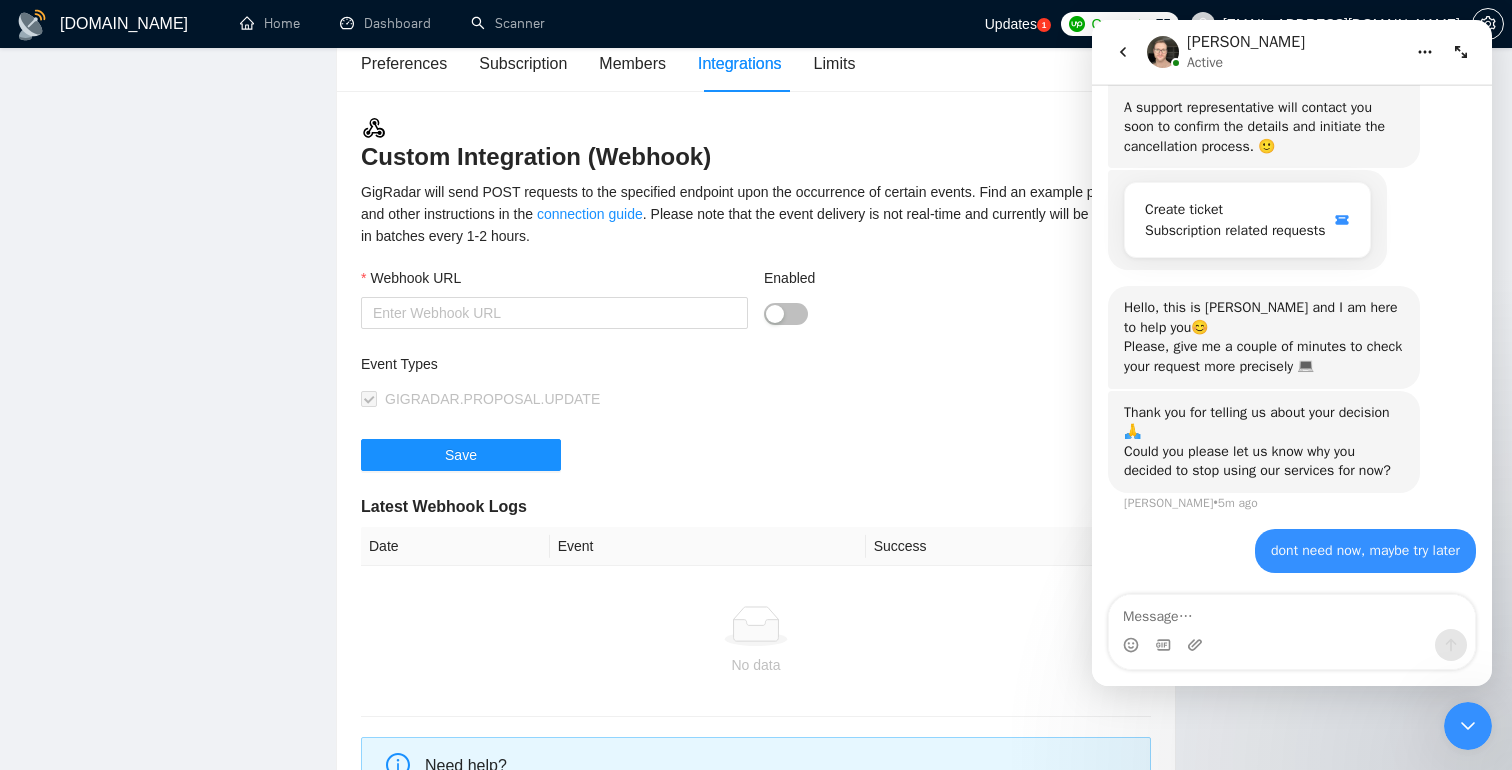 scroll, scrollTop: 0, scrollLeft: 0, axis: both 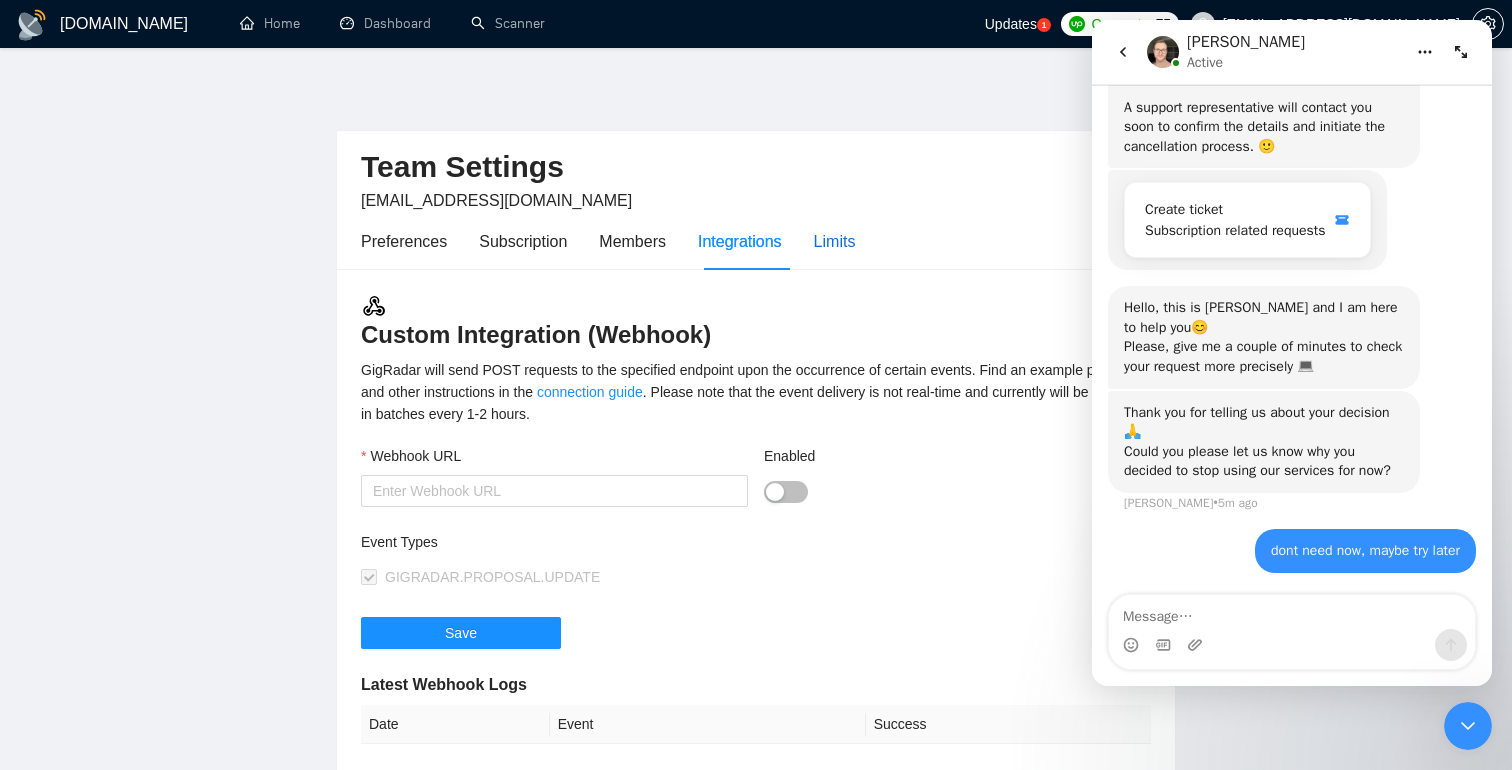 click on "Limits" at bounding box center (835, 241) 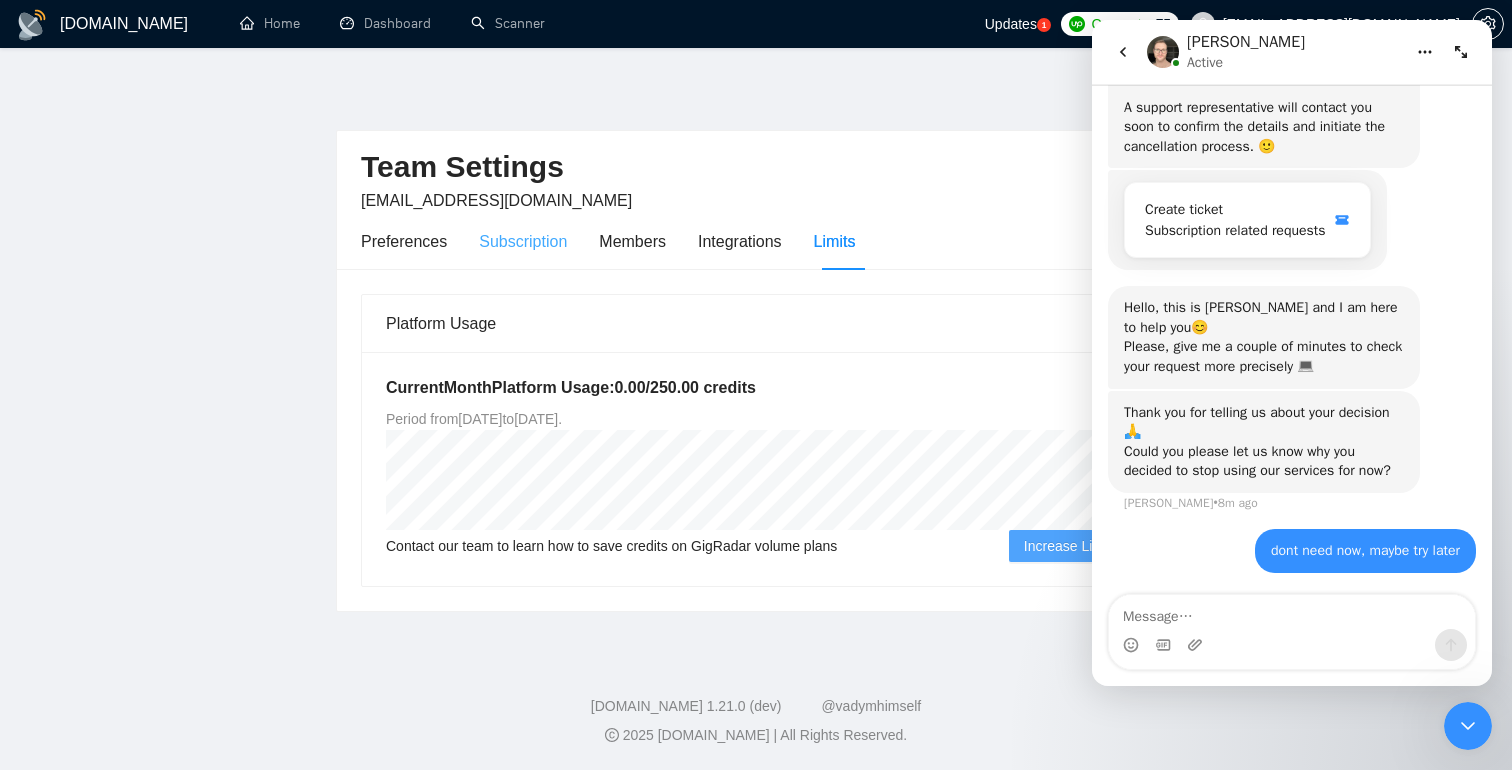 click on "Subscription" at bounding box center [523, 241] 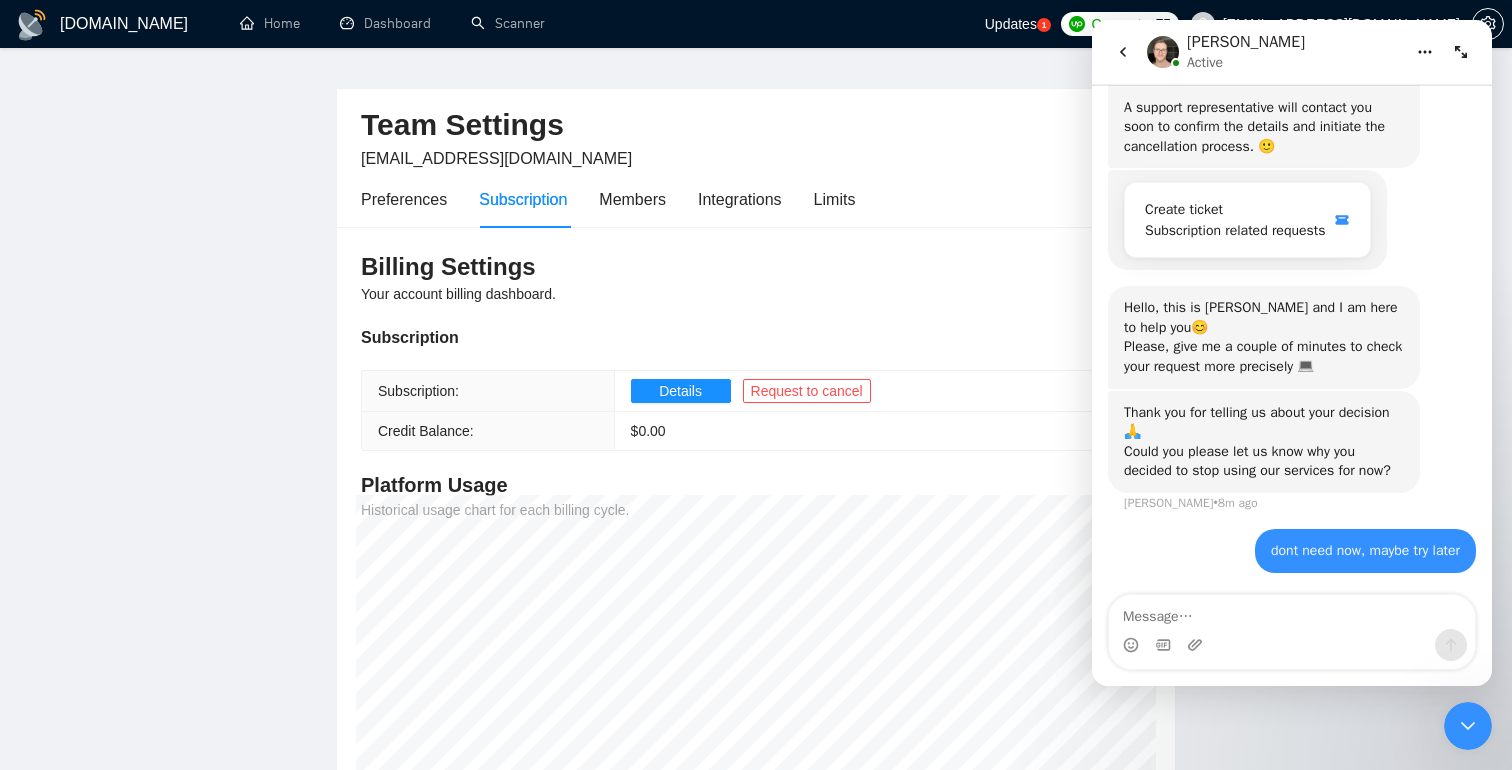 scroll, scrollTop: 65, scrollLeft: 0, axis: vertical 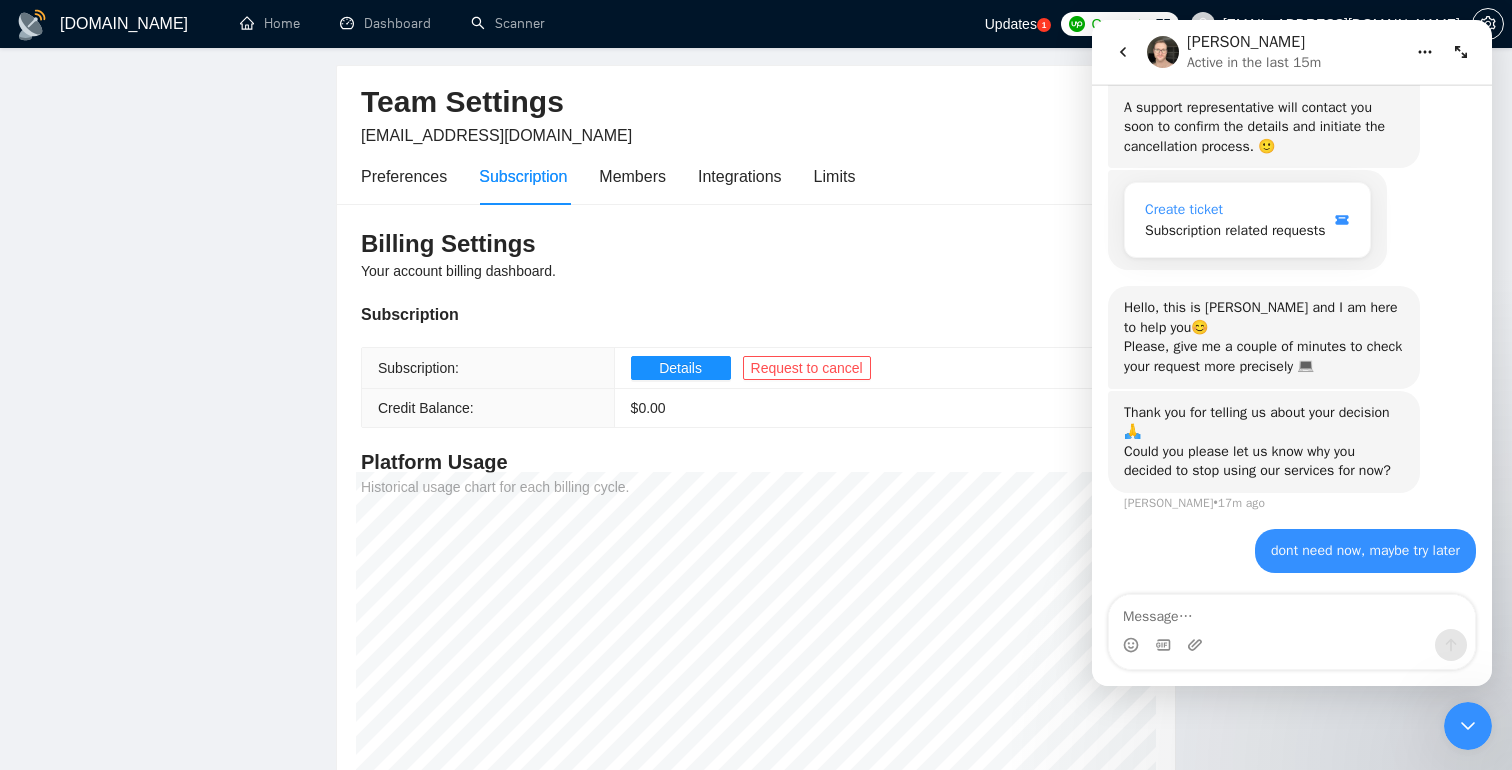 click on "Create ticket" at bounding box center [1184, 209] 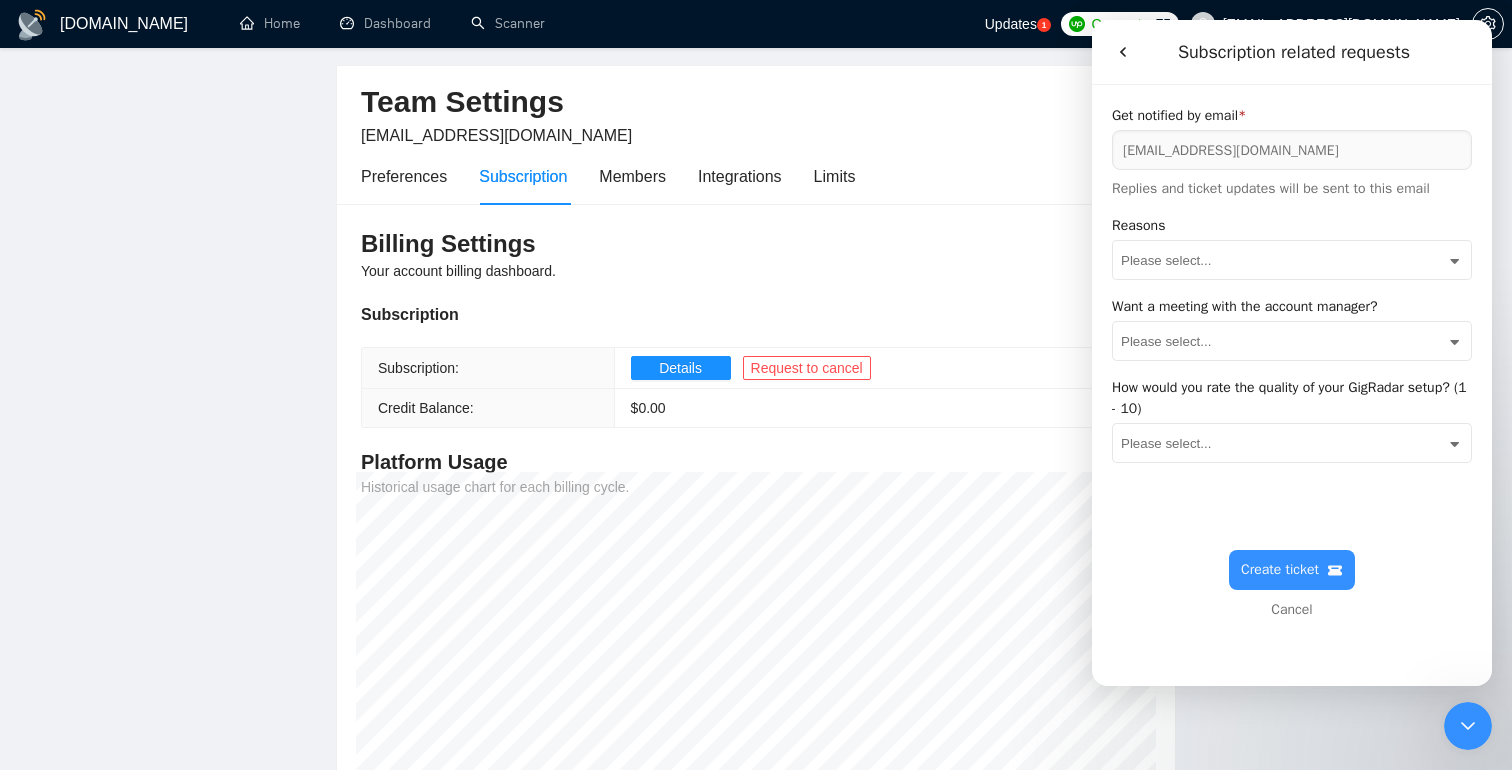 click on "Please select...  Not using Upwork at the moment Upwork connects exceed my budget Struggling to find the right client on Upwork Having difficulty understanding GigRadar Found an alternative to GigRadar Unsatisfied with customer support GigRadar is too costly Prefer manual work on Upwork without automation Other" at bounding box center (1292, 260) 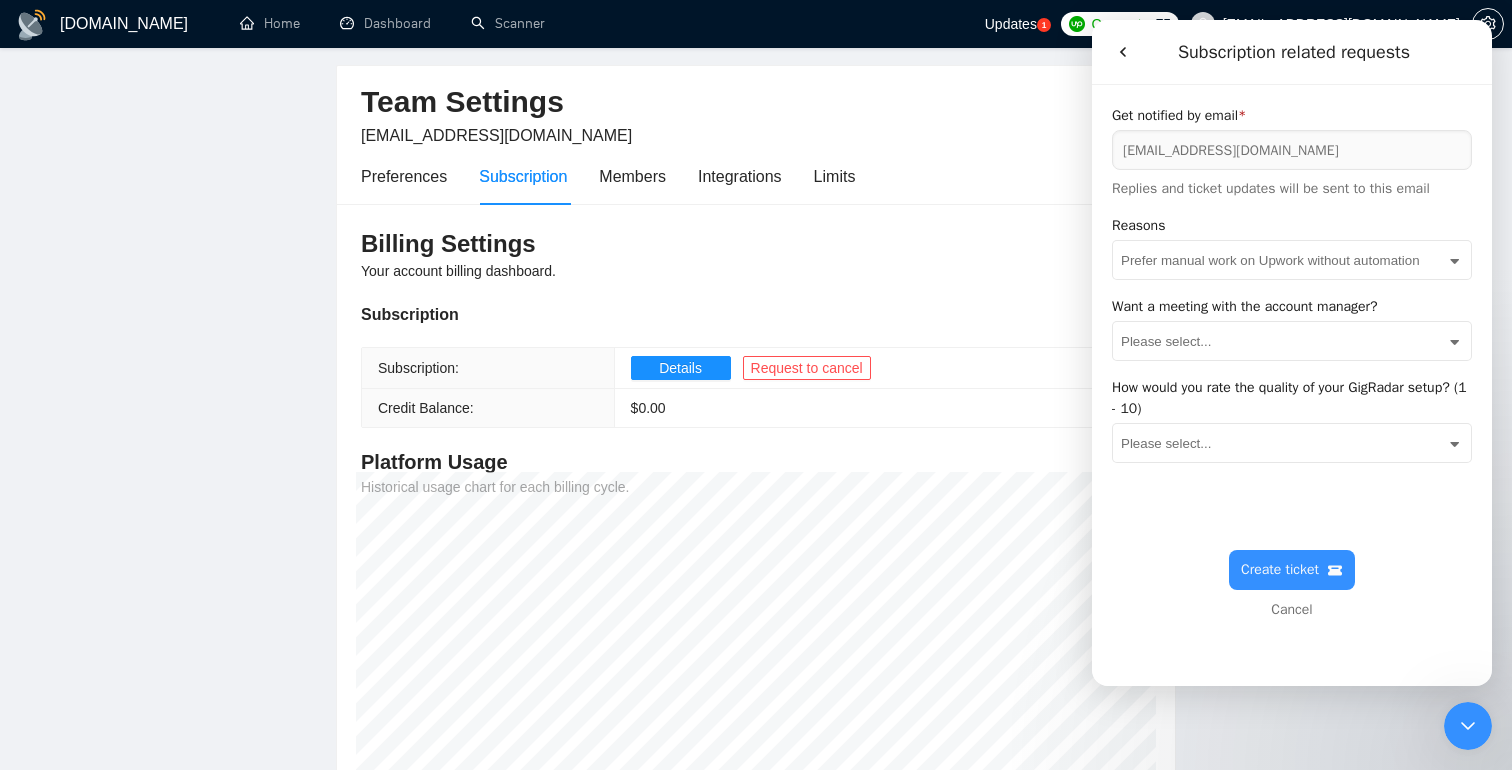 click on "Please select... Yes No" at bounding box center (1292, 341) 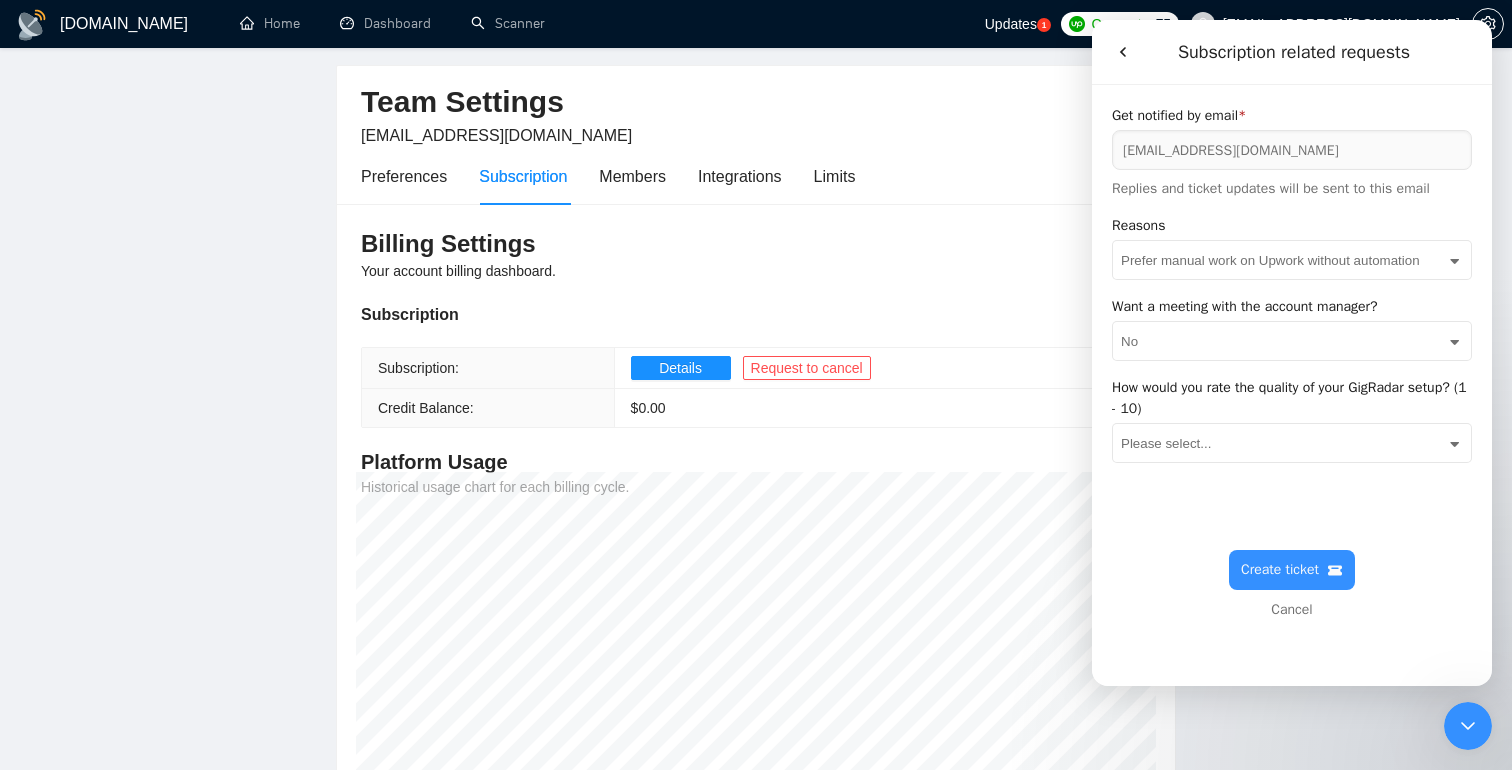 click on "Please select... 1 2 3 4 5 6 7 8 9 10" at bounding box center [1292, 443] 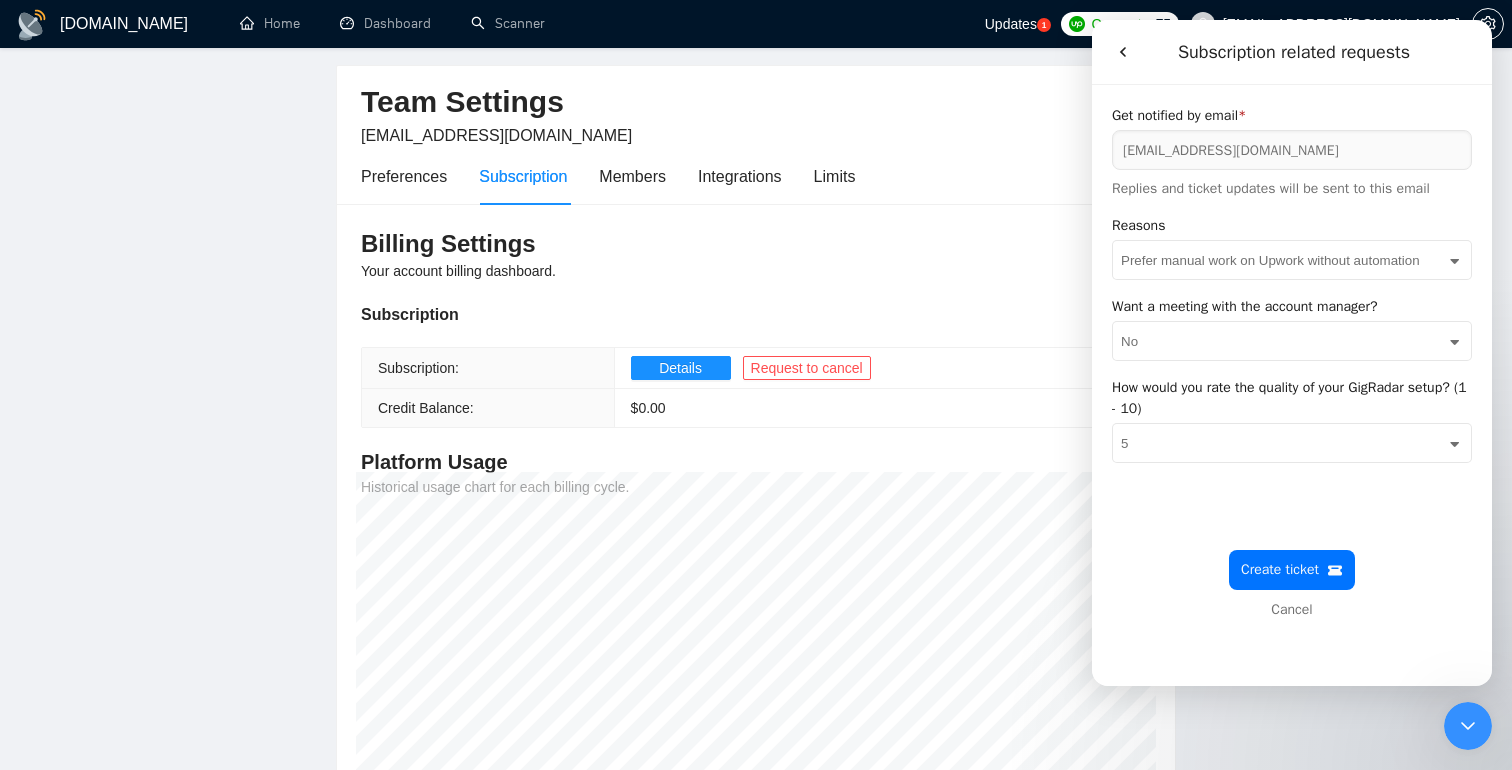 click on "Create ticket" at bounding box center [1292, 570] 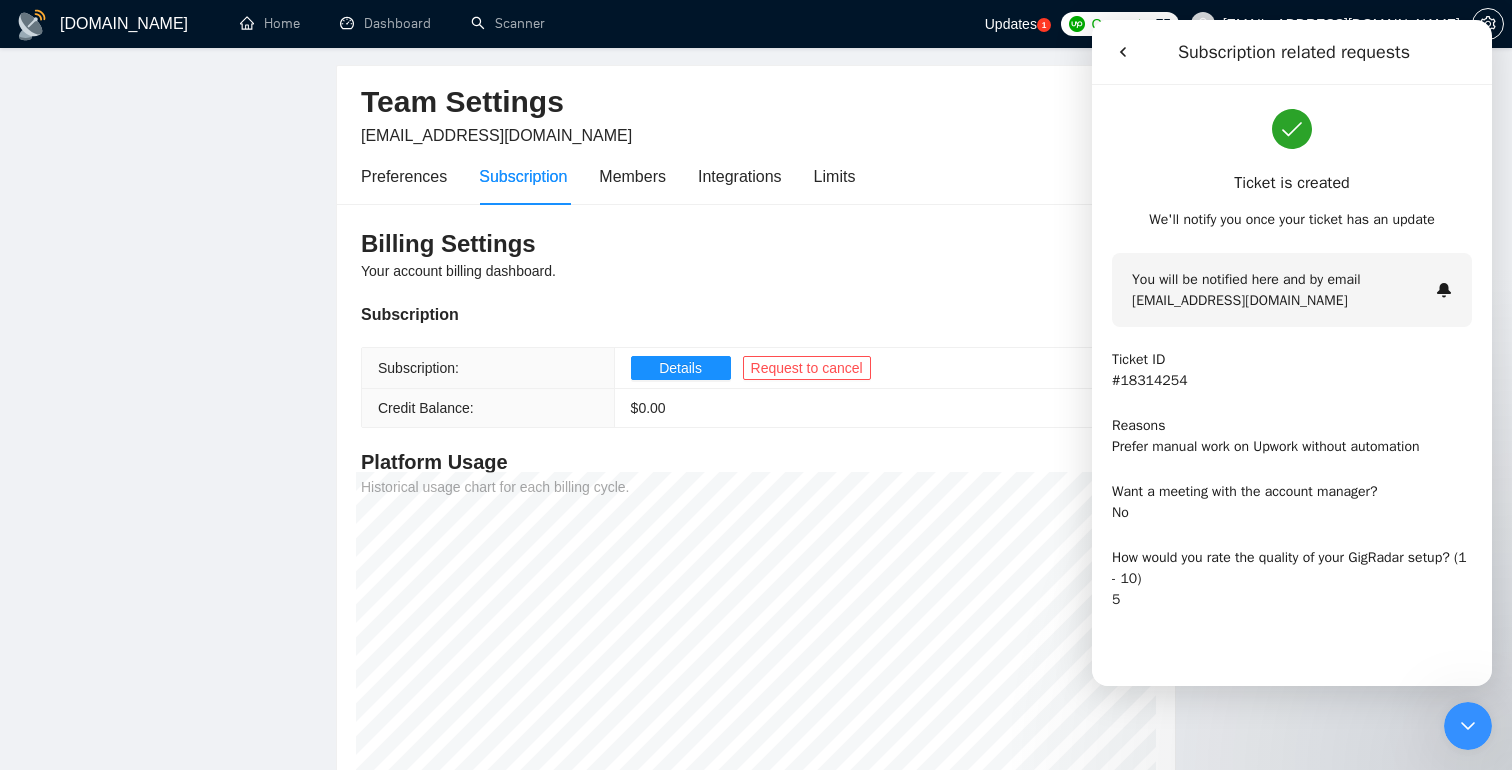 click 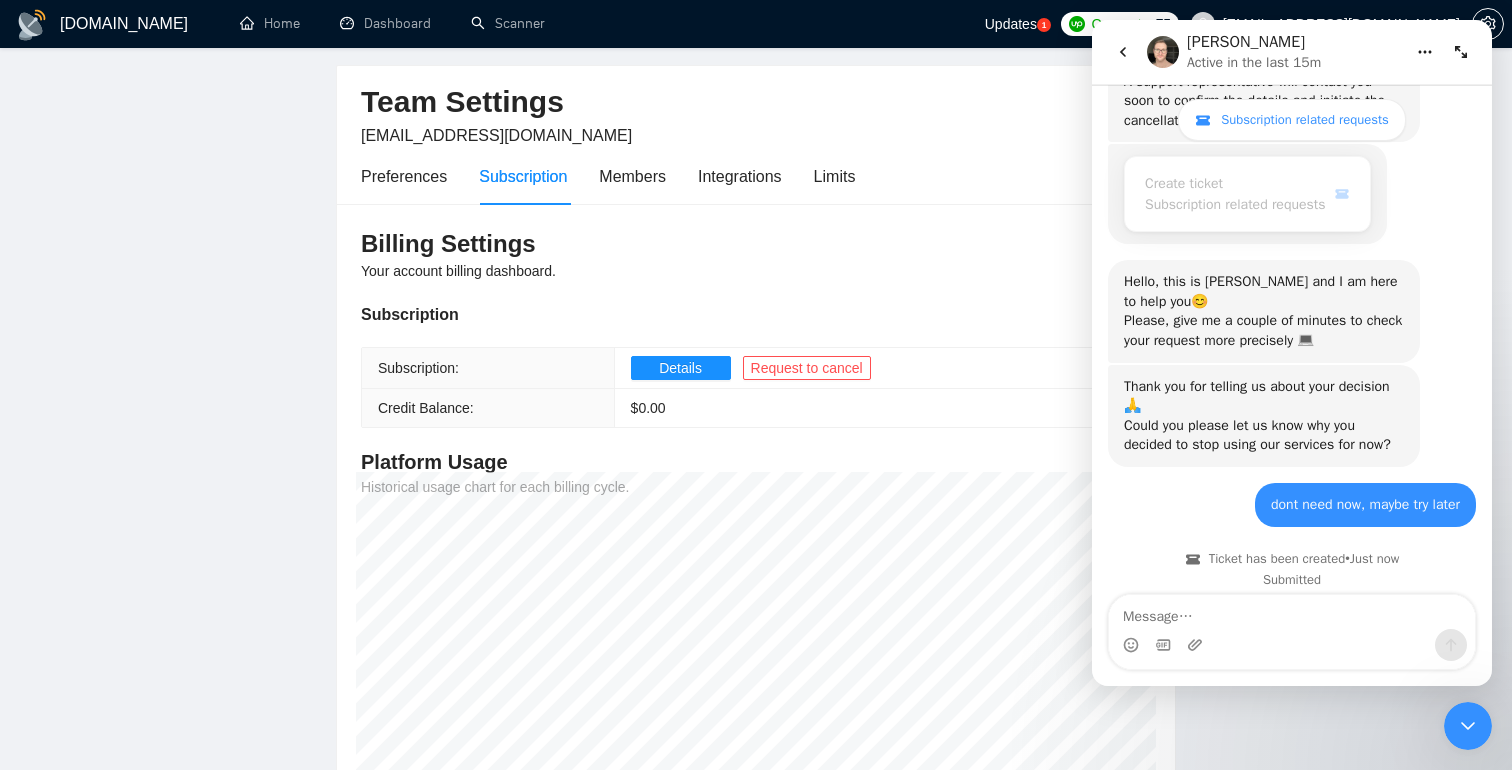 scroll, scrollTop: 1435, scrollLeft: 0, axis: vertical 